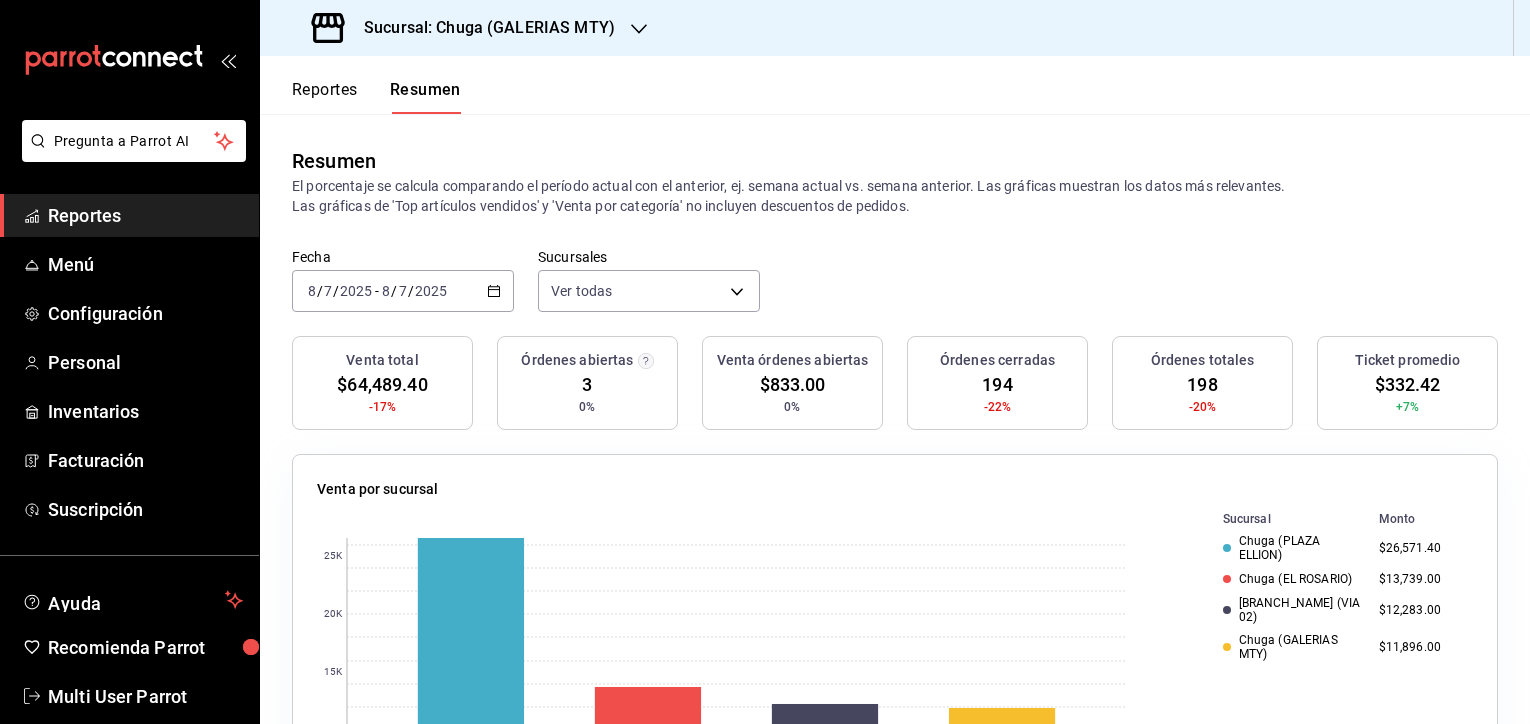 scroll, scrollTop: 0, scrollLeft: 0, axis: both 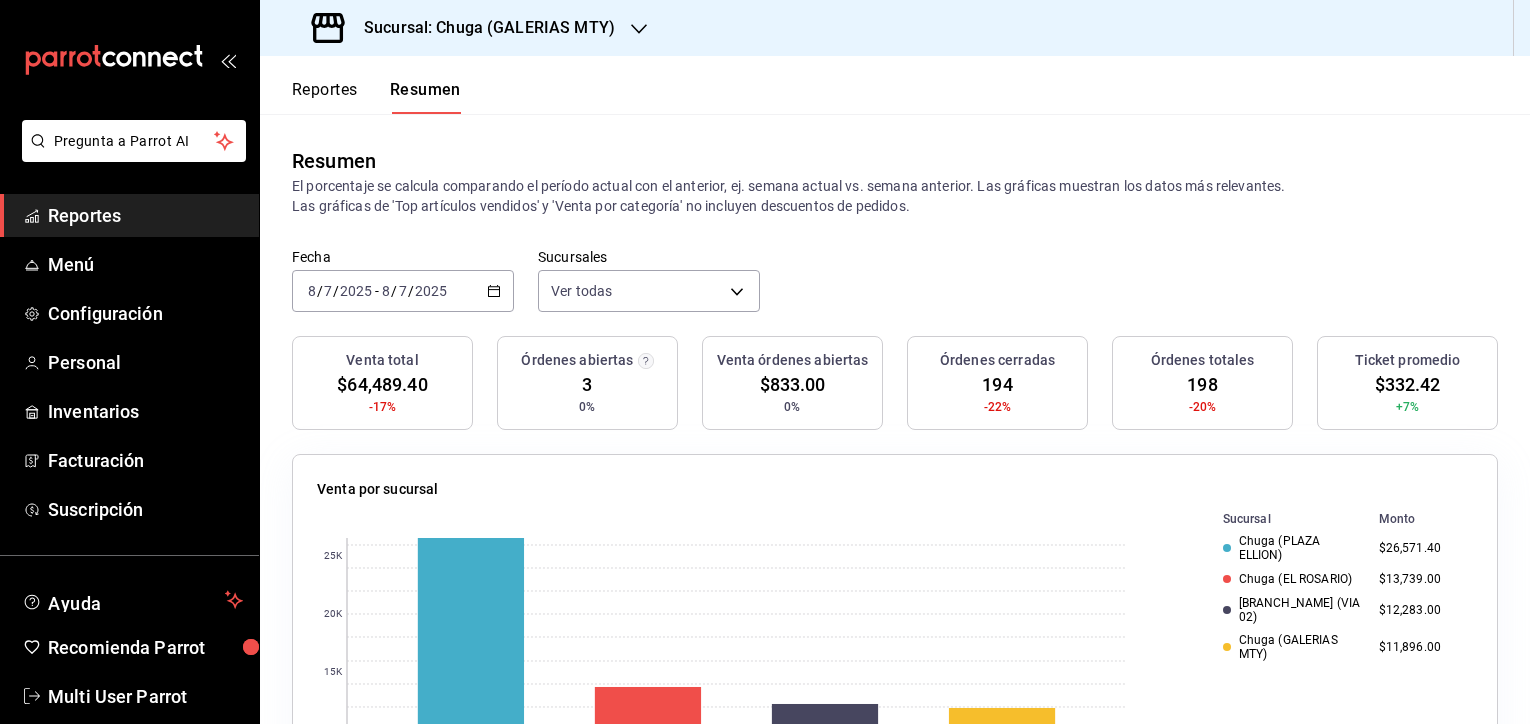 click on "Reportes" at bounding box center [325, 97] 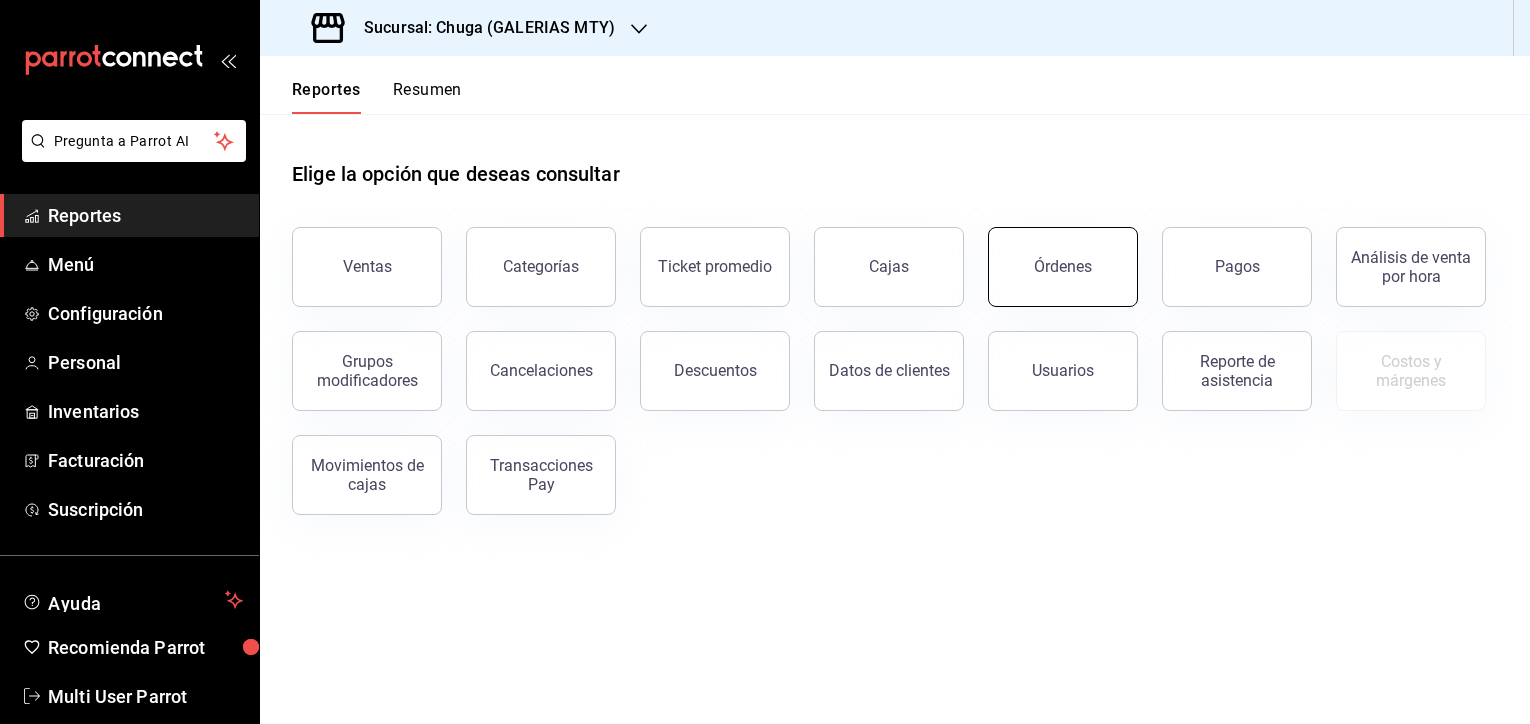 click on "Órdenes" at bounding box center [1063, 267] 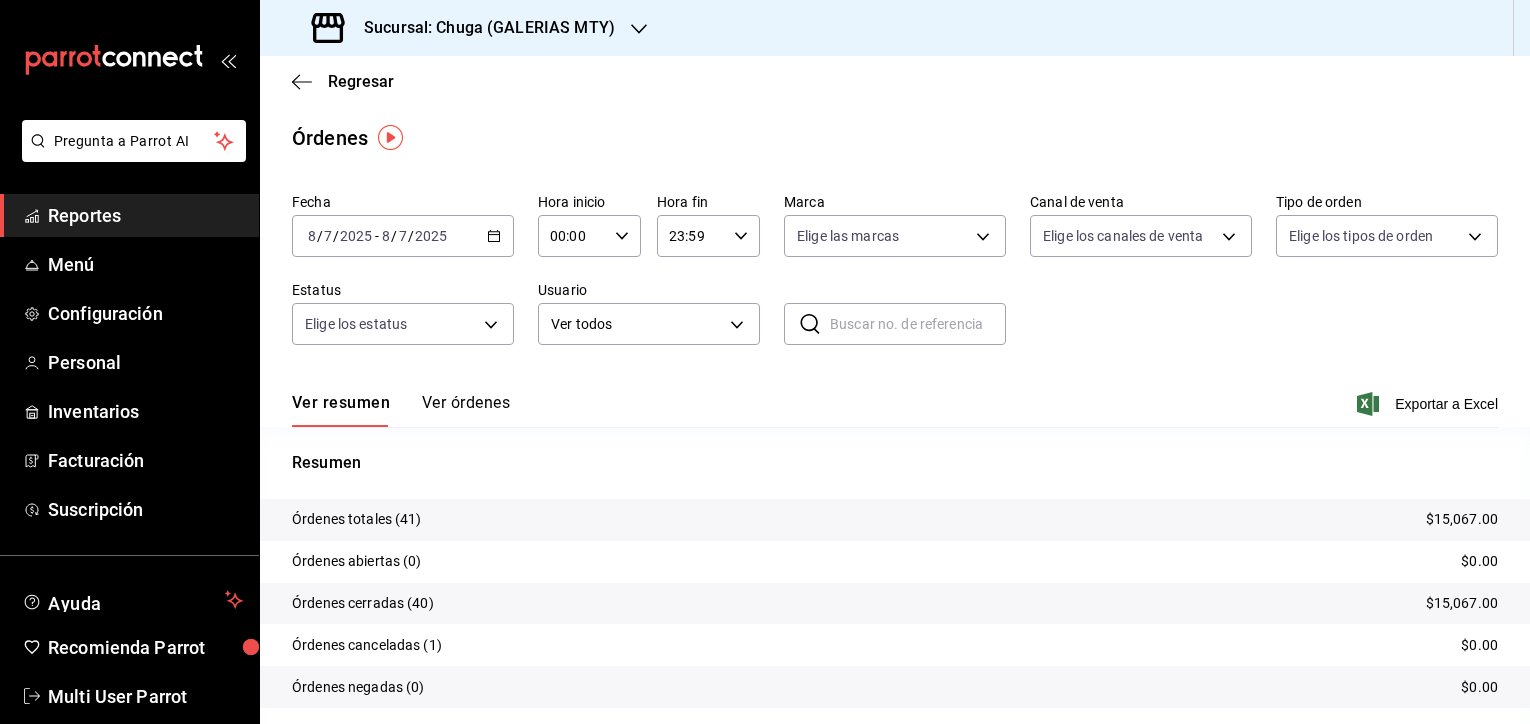 click on "2025-08-07 8 / 7 / 2025 - 2025-08-07 8 / 7 / 2025" at bounding box center (403, 236) 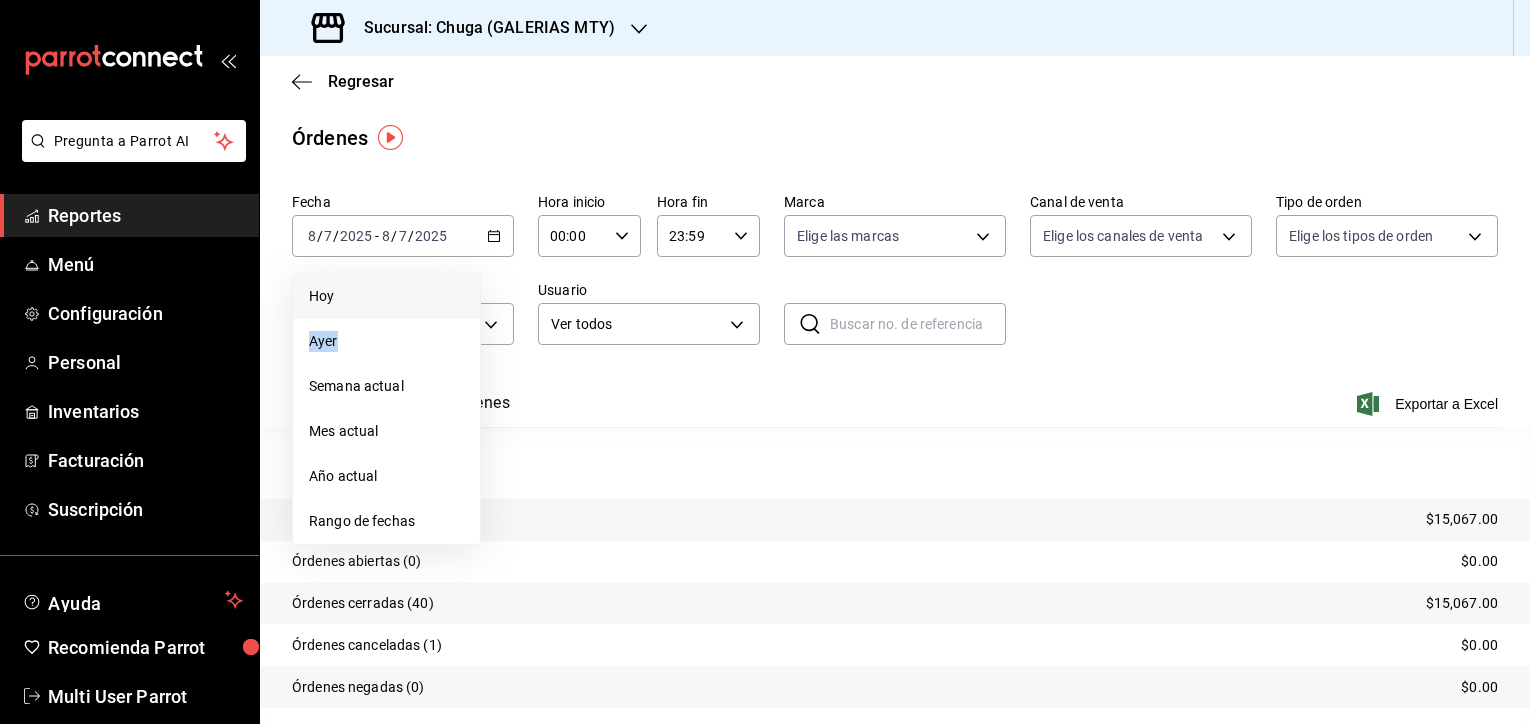 drag, startPoint x: 401, startPoint y: 336, endPoint x: 402, endPoint y: 297, distance: 39.012817 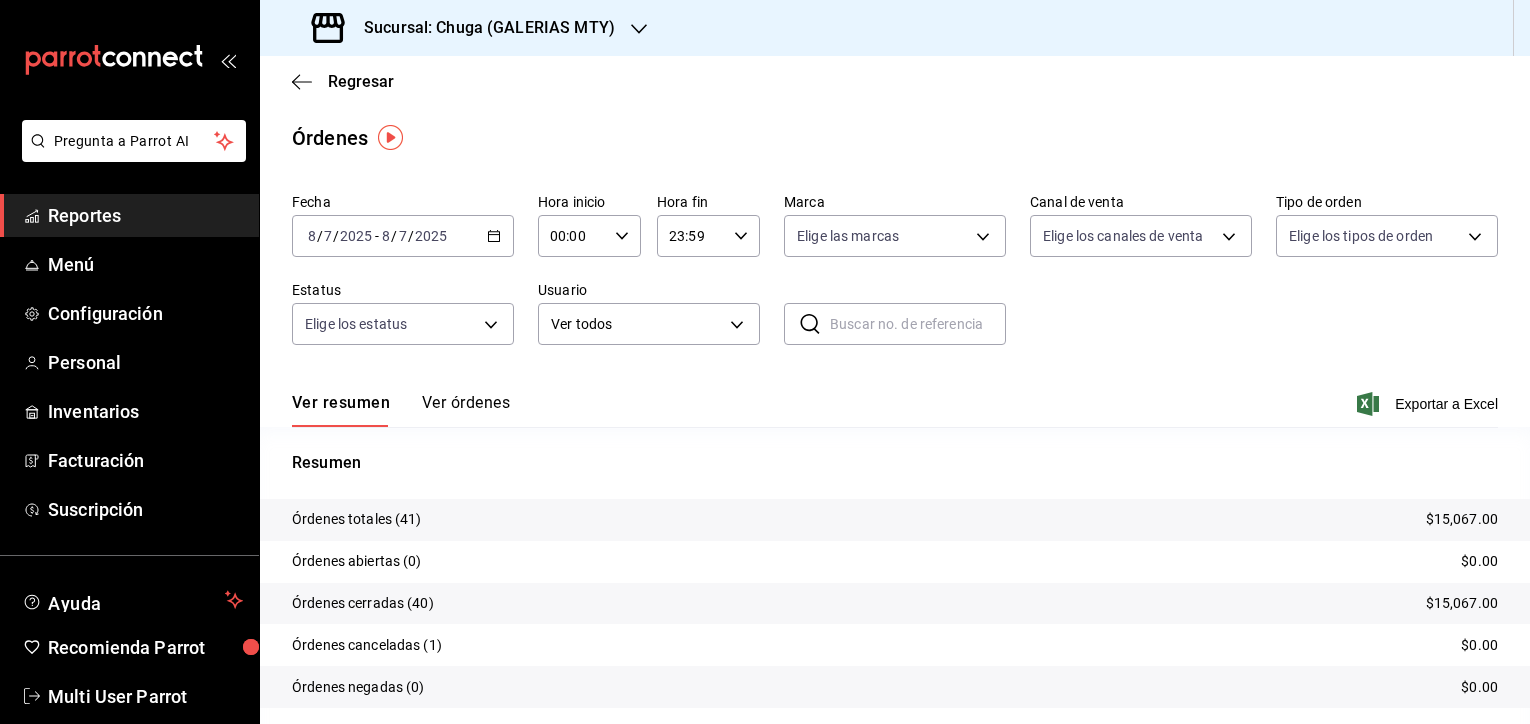 click on "Sucursal: Chuga (GALERIAS MTY)" at bounding box center [481, 28] 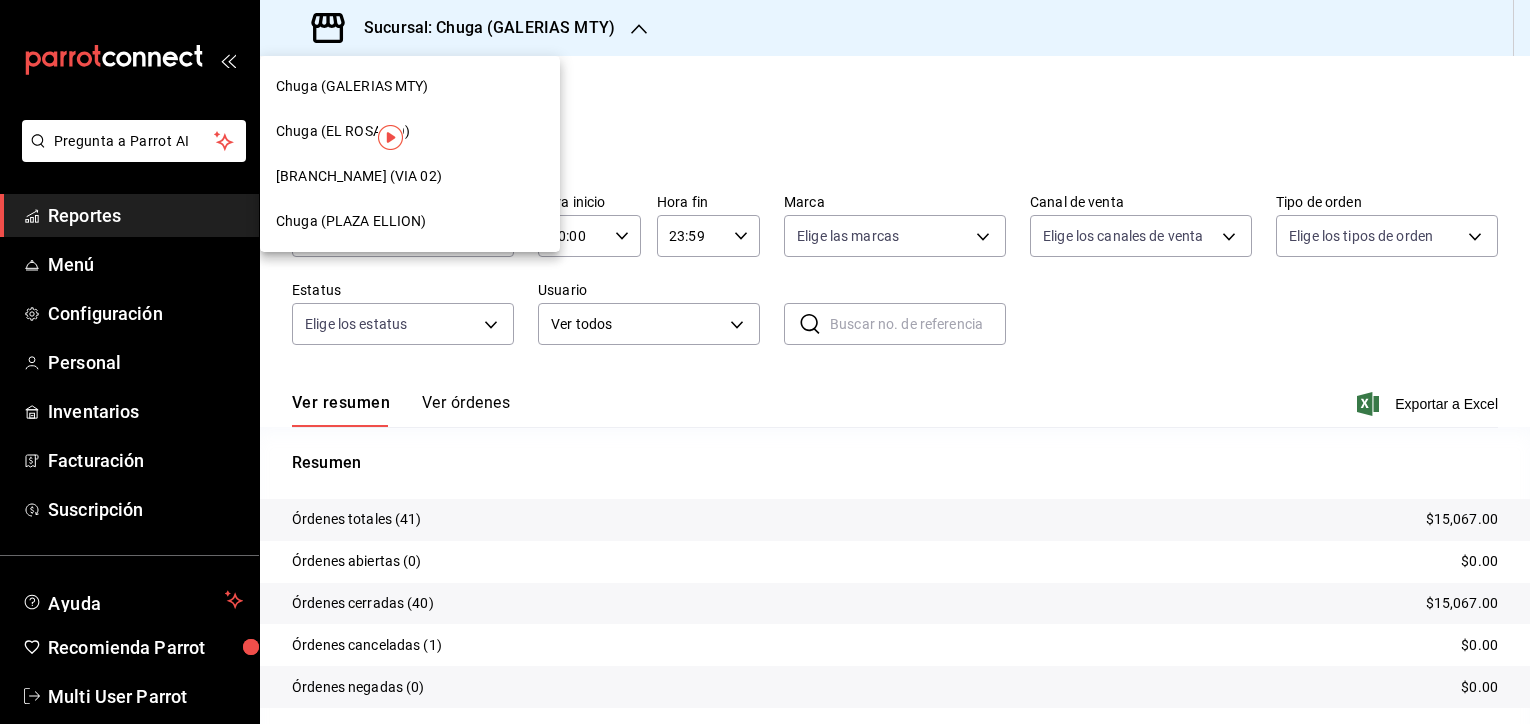 click on "Chuga (PLAZA ELLION)" at bounding box center (351, 221) 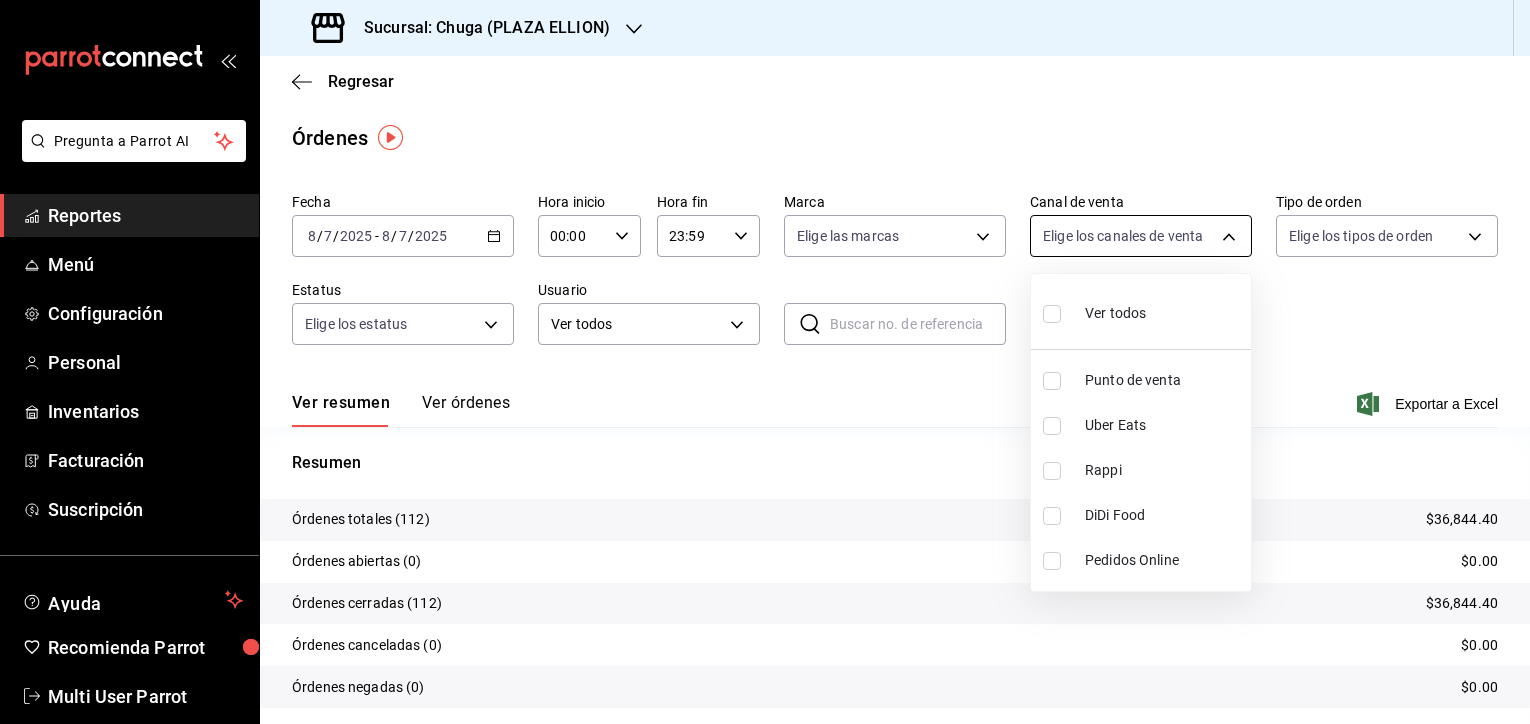 click on "Pregunta a Parrot AI Reportes   Menú   Configuración   Personal   Inventarios   Facturación   Suscripción   Ayuda Recomienda Parrot   Multi User Parrot   Sugerir nueva función   Sucursal: Chuga ([LOCATION]) Regresar Órdenes Fecha [DATE] [DATE] - [DATE] [DATE] Hora inicio 00:00 Hora inicio Hora fin 23:59 Hora fin Marca Elige las marcas Canal de venta Elige los canales de venta Tipo de orden Elige los tipos de orden Estatus Elige los estatus Usuario Ver todos ALL ​ ​ Ver resumen Ver órdenes Exportar a Excel Resumen Órdenes totales (112) $36,844.40 Órdenes abiertas (0) $0.00 Órdenes cerradas (112) $36,844.40 Órdenes canceladas (0) $0.00 Órdenes negadas (0) $0.00 ¿Quieres ver el consumo promedio por orden y comensal? Ve al reporte de Ticket promedio GANA 1 MES GRATIS EN TU SUSCRIPCIÓN AQUÍ Ver video tutorial Ir a video Pregunta a Parrot AI Reportes   Menú   Configuración   Personal   Inventarios   Facturación   Suscripción   Ayuda Recomienda Parrot   Multi User Parrot" at bounding box center [765, 362] 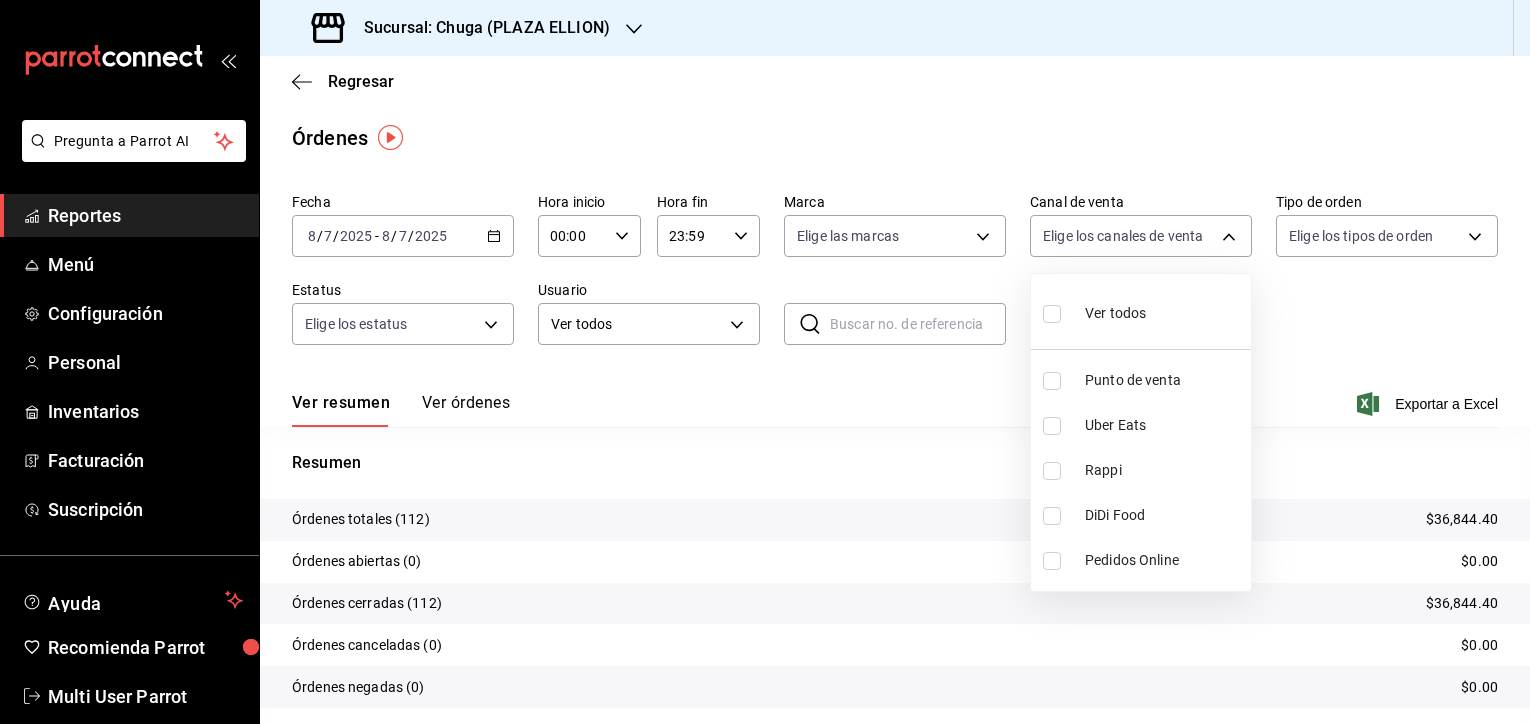 click on "Uber Eats" at bounding box center (1141, 425) 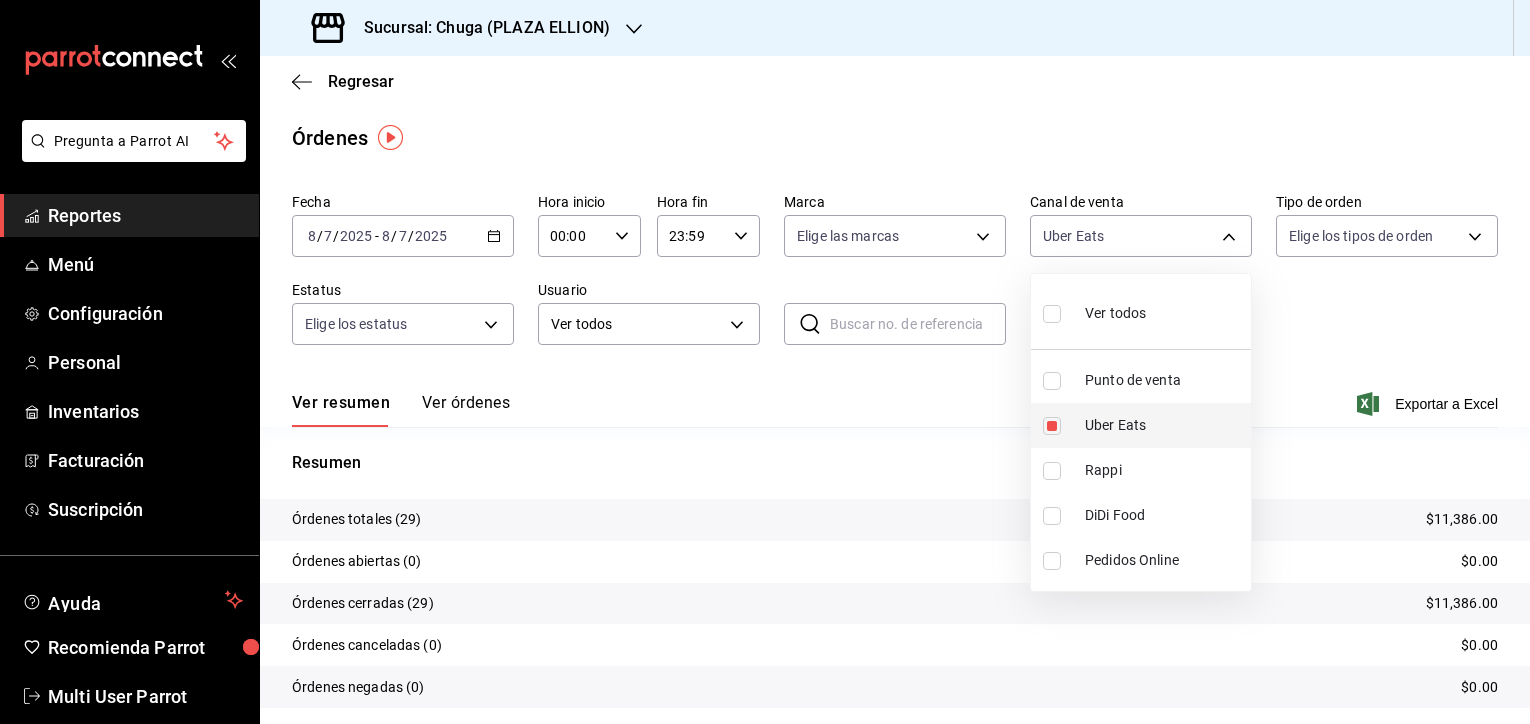 click on "Uber Eats" at bounding box center [1164, 425] 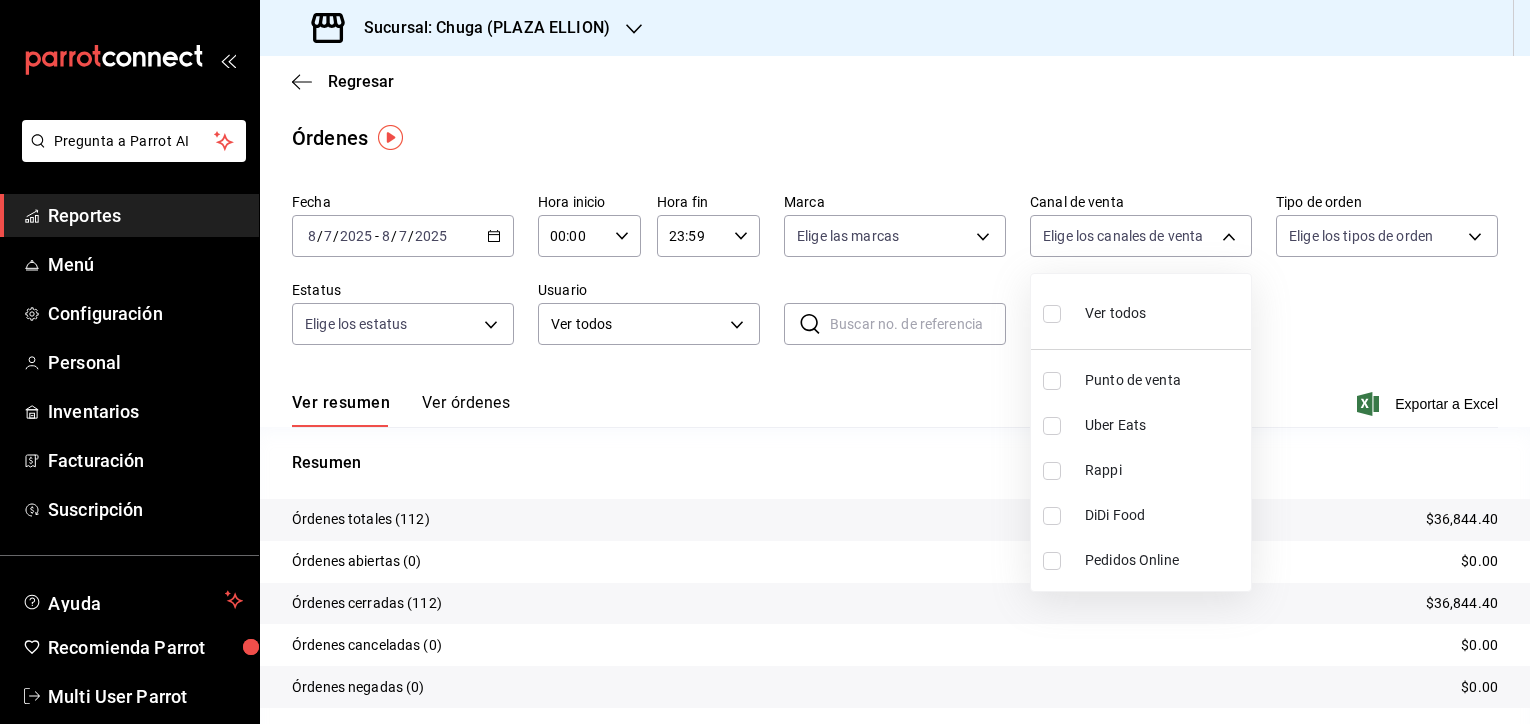 click on "Punto de venta" at bounding box center (1164, 380) 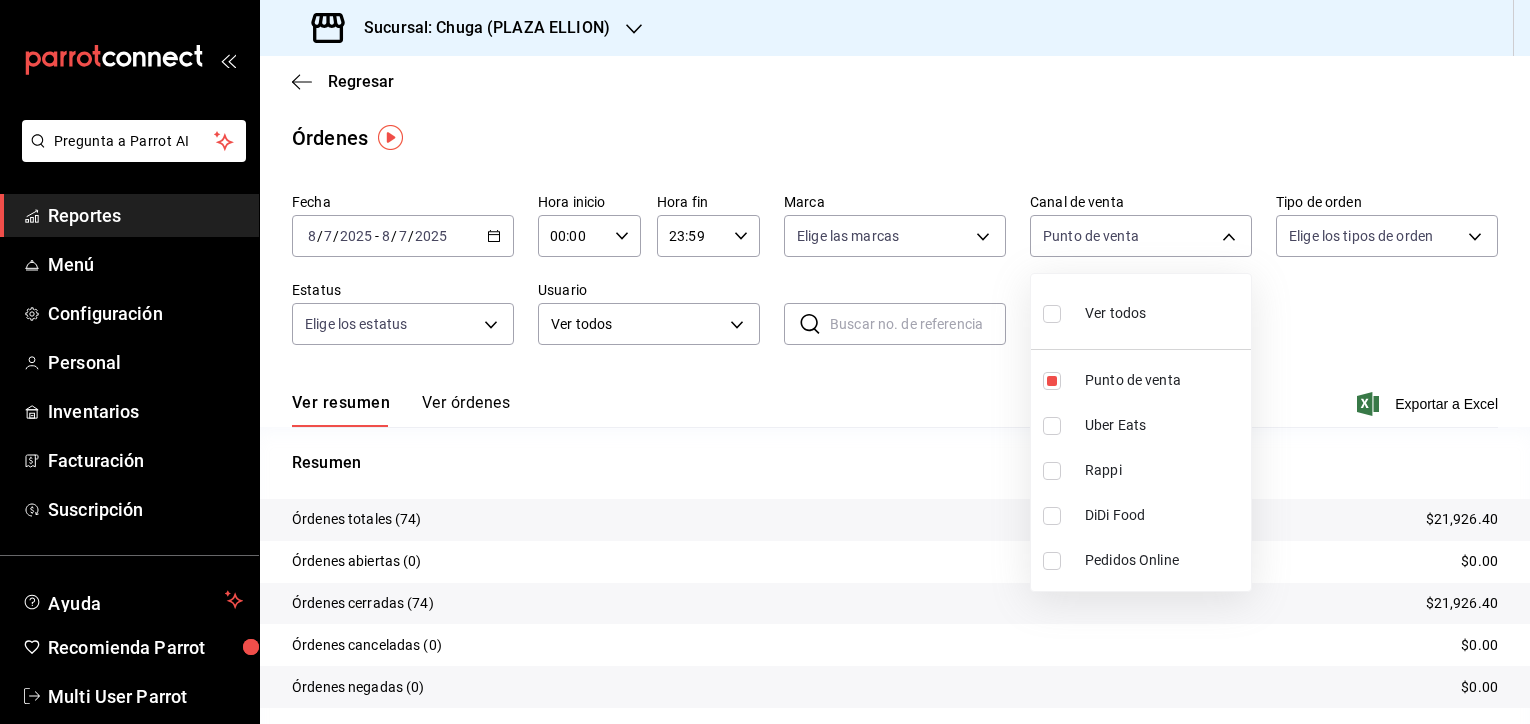 click at bounding box center (765, 362) 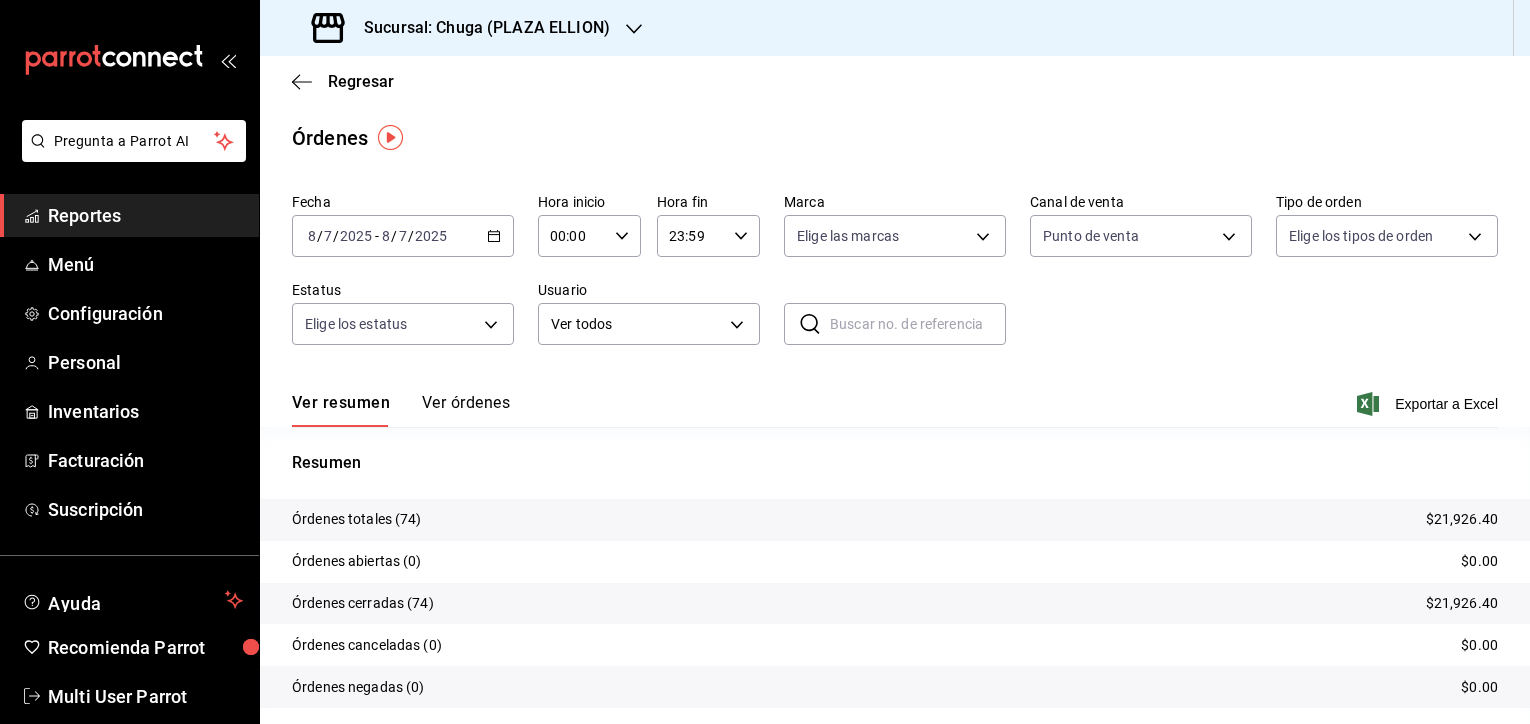 click on "$21,926.40" at bounding box center (1462, 519) 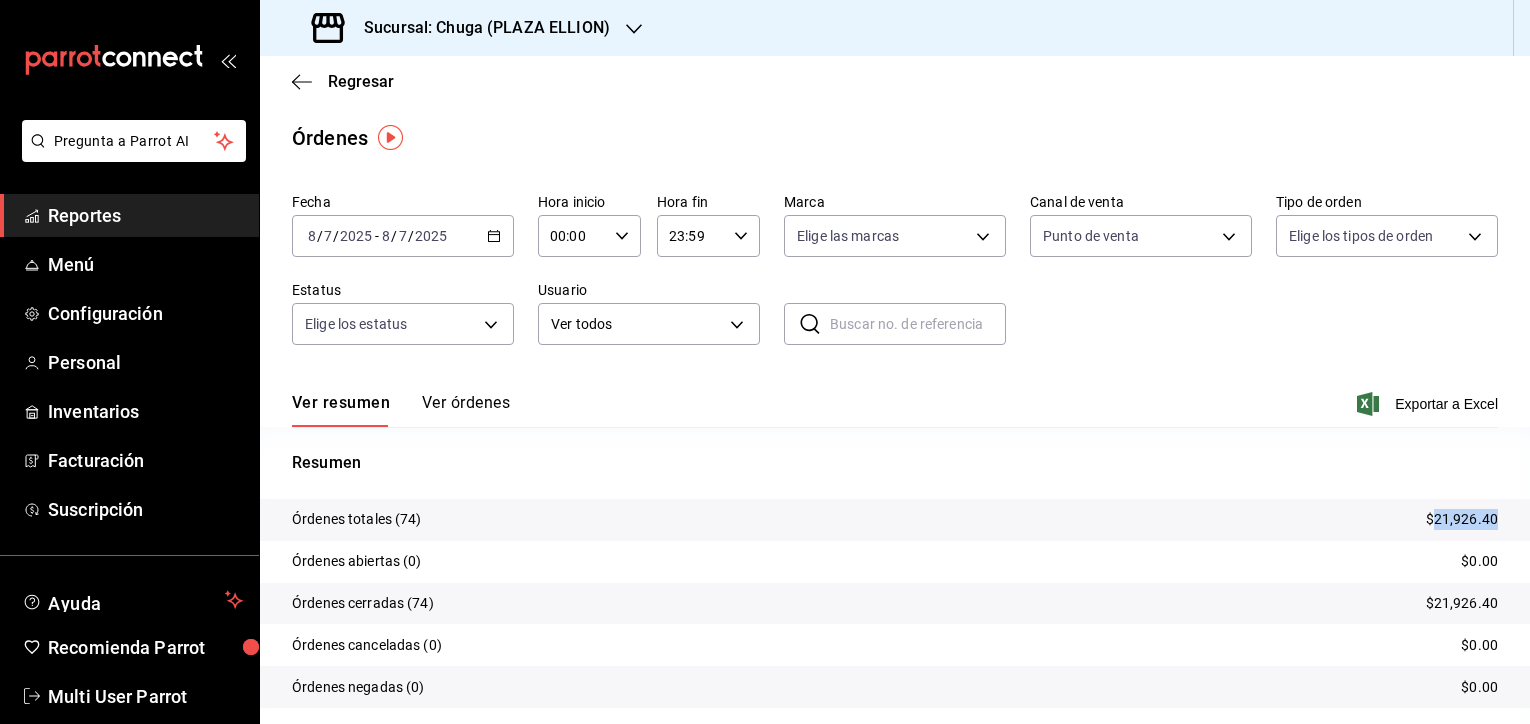 copy on "21,926.40" 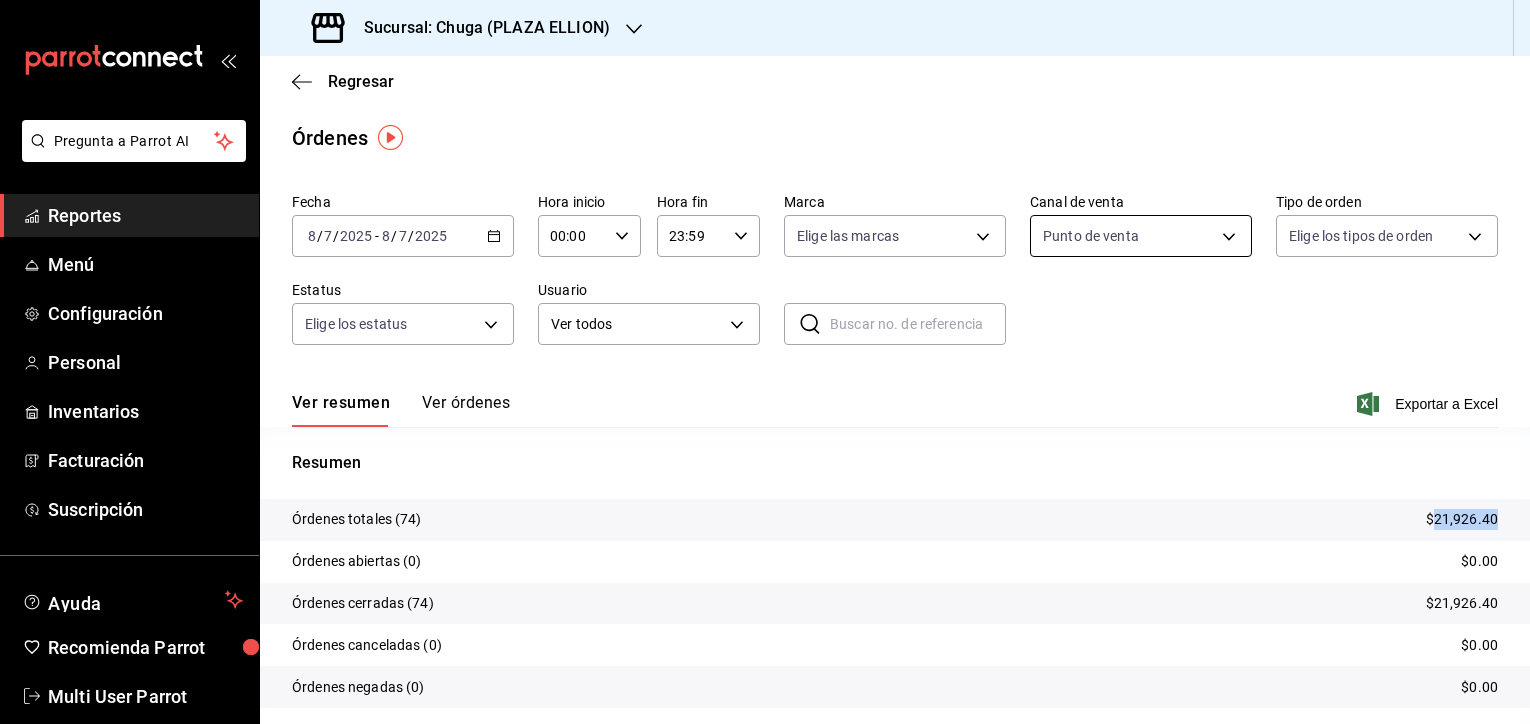 click on "Pregunta a Parrot AI Reportes   Menú   Configuración   Personal   Inventarios   Facturación   Suscripción   Ayuda Recomienda Parrot   Multi User Parrot   Sugerir nueva función   Sucursal: Chuga ([LOCATION]) Regresar Órdenes Fecha [DATE] [DATE] - [DATE] [DATE] Hora inicio 00:00 Hora inicio Hora fin 23:59 Hora fin Marca Elige las marcas Canal de venta Punto de venta PARROT Tipo de orden Elige los tipos de orden Estatus Elige los estatus Usuario Ver todos ALL ​ ​ Ver resumen Ver órdenes Exportar a Excel Resumen Órdenes totales (74) $21,926.40 Órdenes abiertas (0) $0.00 Órdenes cerradas (74) $21,926.40 Órdenes canceladas (0) $0.00 Órdenes negadas (0) $0.00 ¿Quieres ver el consumo promedio por orden y comensal? Ve al reporte de Ticket promedio GANA 1 MES GRATIS EN TU SUSCRIPCIÓN AQUÍ Ver video tutorial Ir a video Pregunta a Parrot AI Reportes   Menú   Configuración   Personal   Inventarios   Facturación   Suscripción   Ayuda Recomienda Parrot   Multi User Parrot" at bounding box center (765, 362) 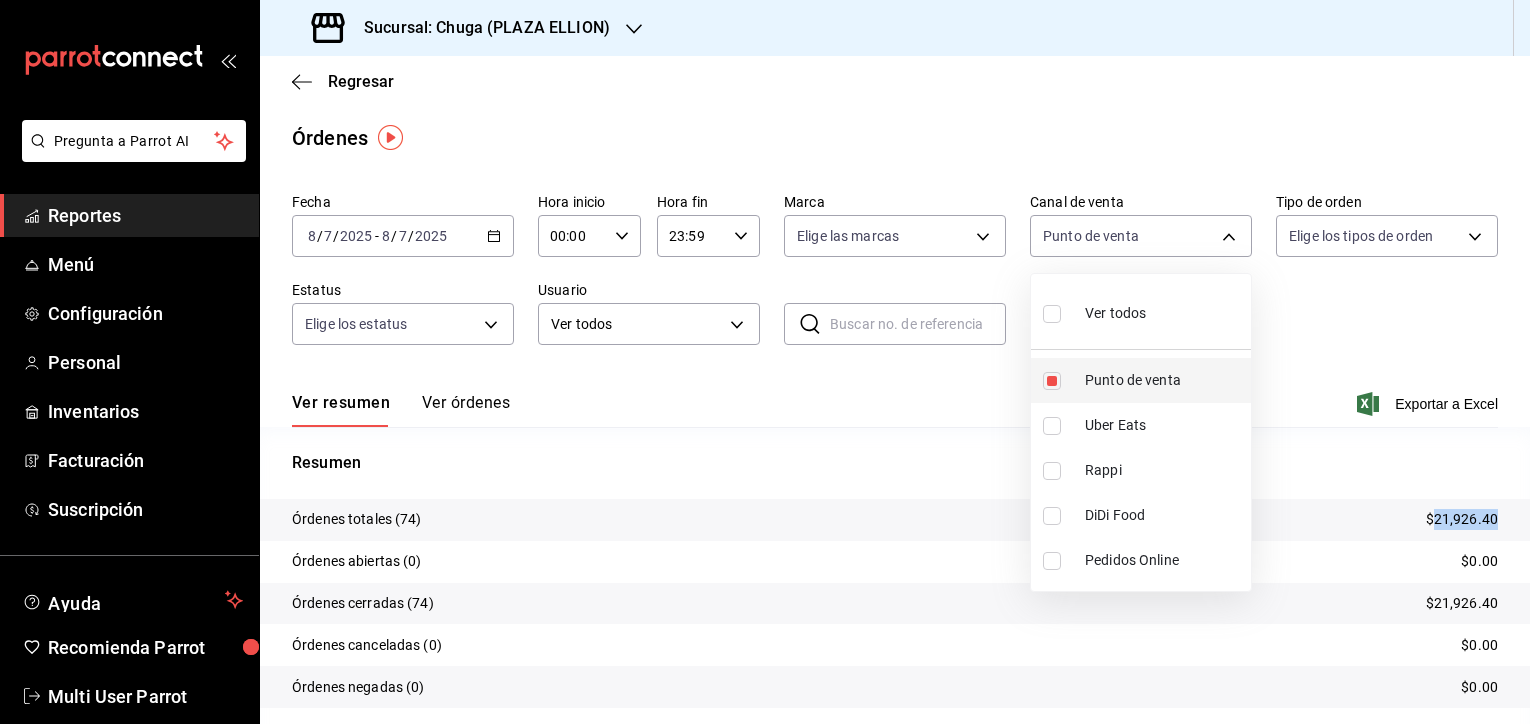click on "Punto de venta" at bounding box center [1164, 380] 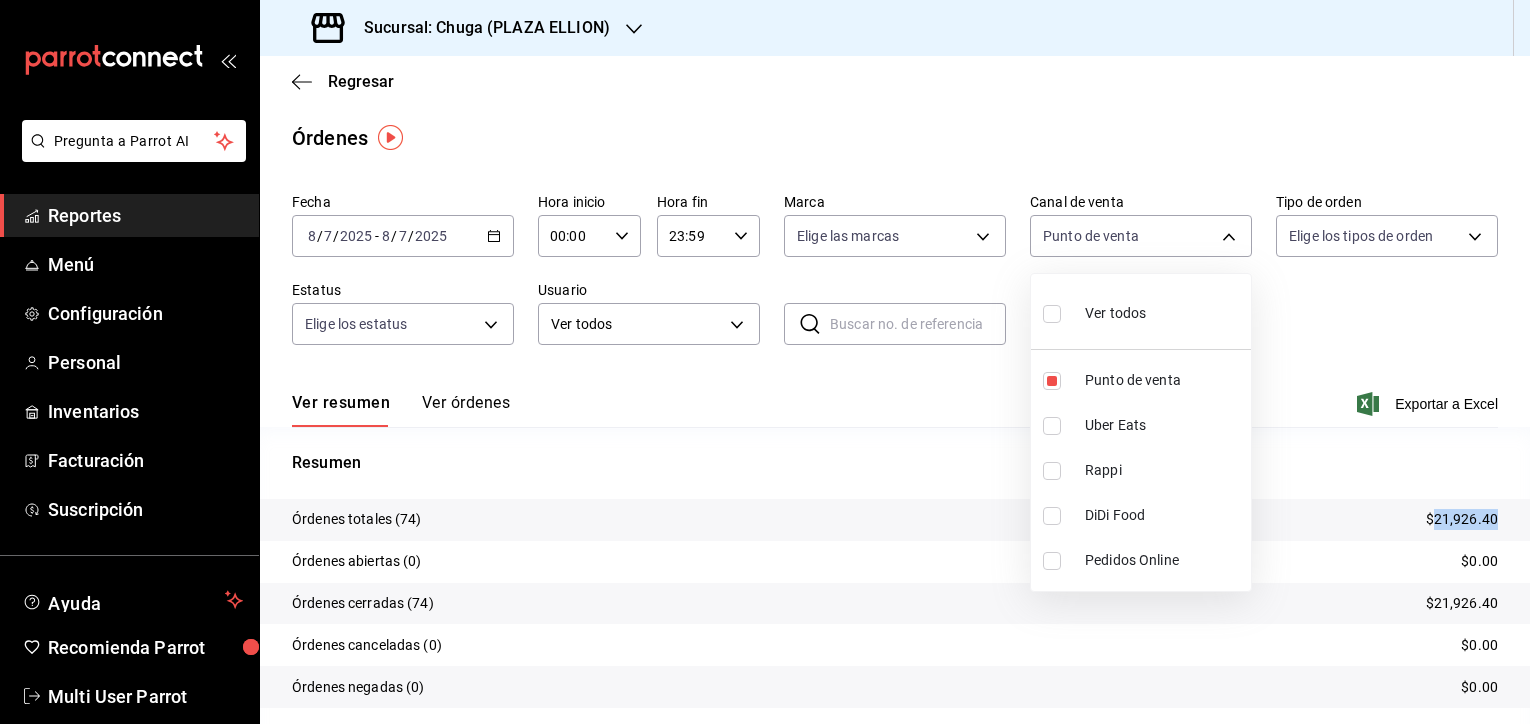click on "Ver todos Punto de venta Uber Eats Rappi DiDi Food Pedidos Online" at bounding box center [1141, 432] 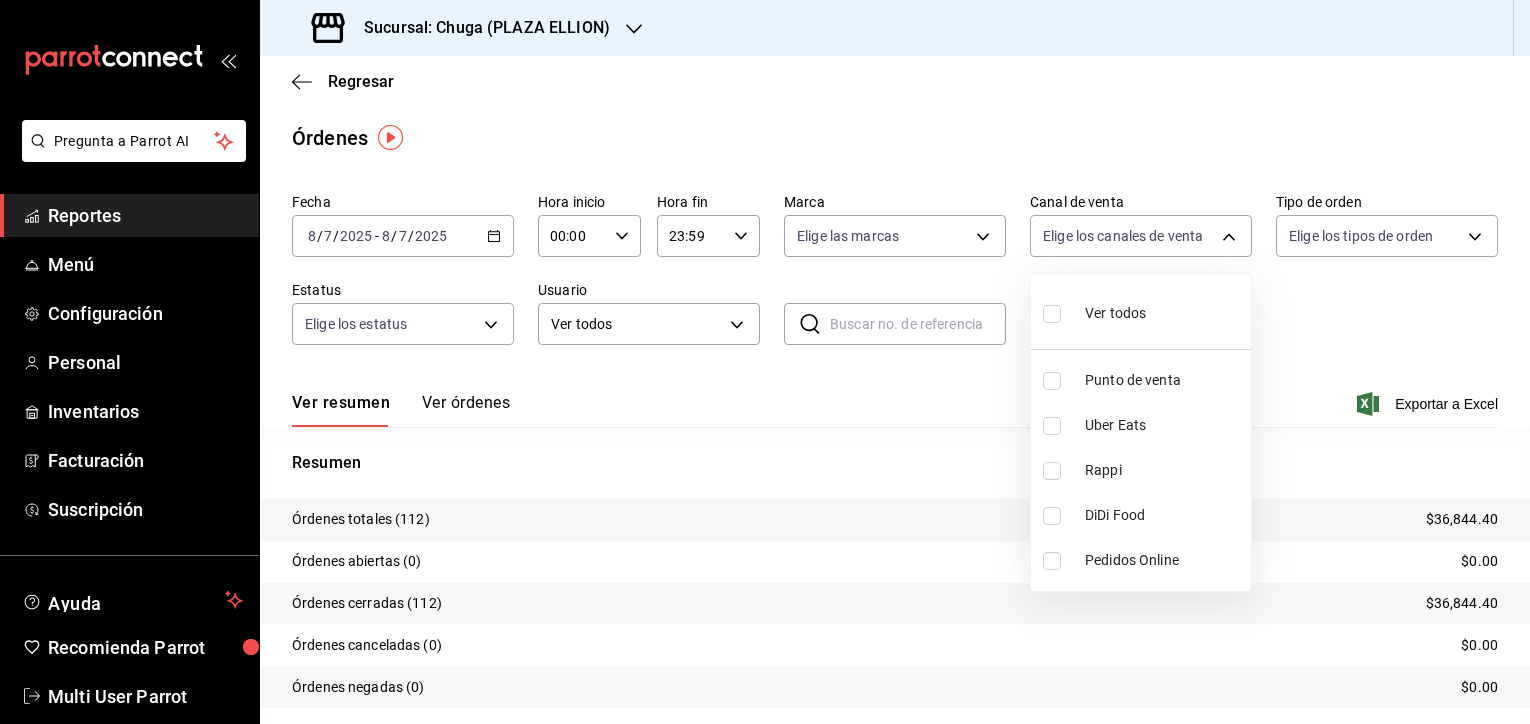 click on "Uber Eats" at bounding box center (1164, 425) 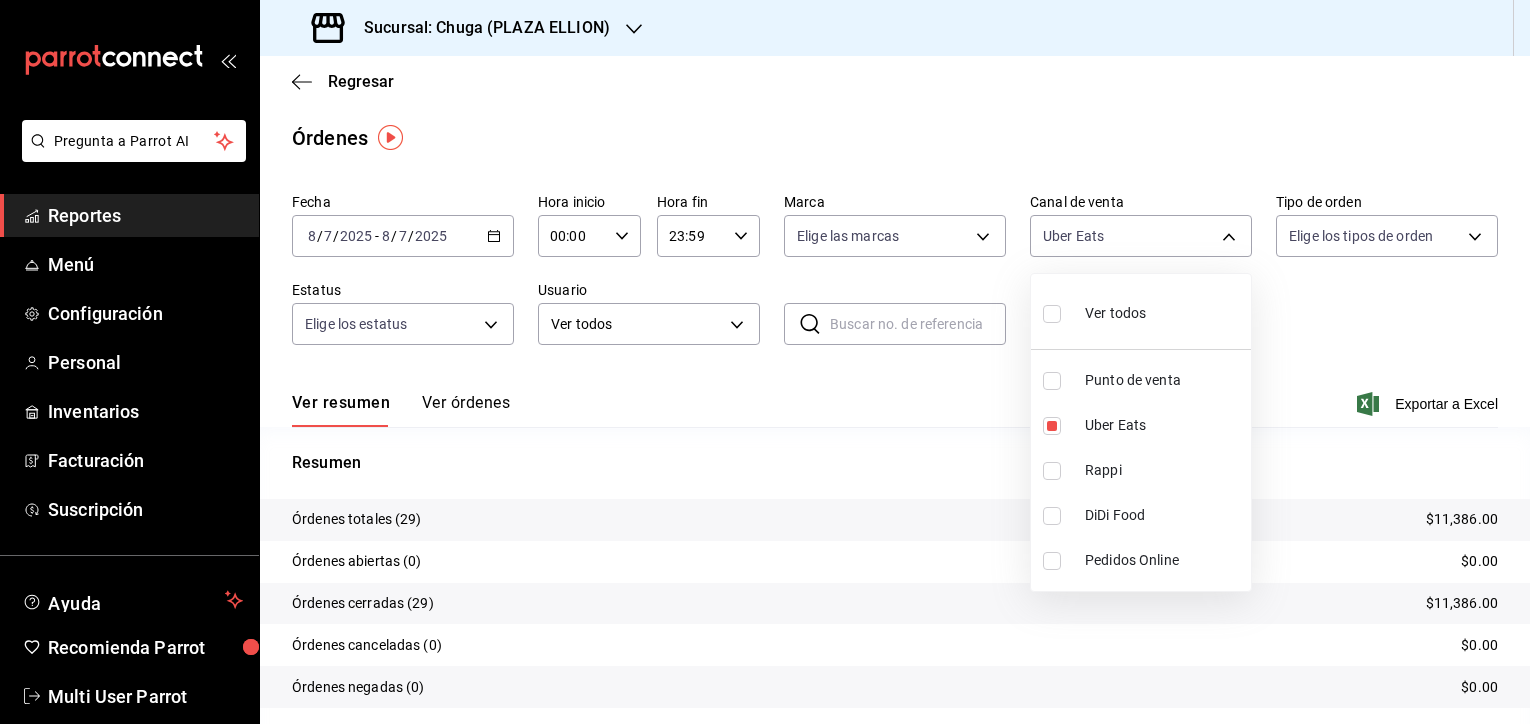 click at bounding box center (765, 362) 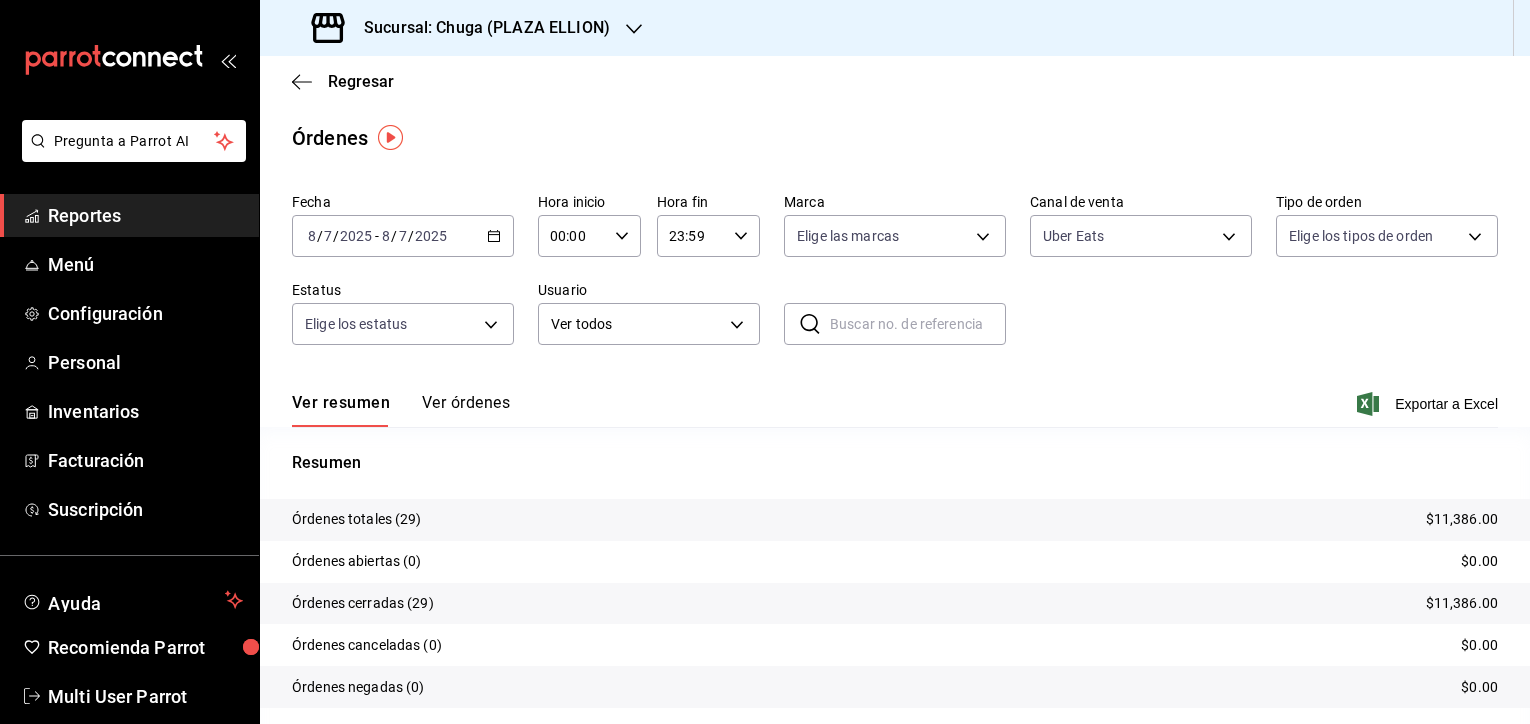 click on "Órdenes totales (29) $11,386.00" at bounding box center [895, 520] 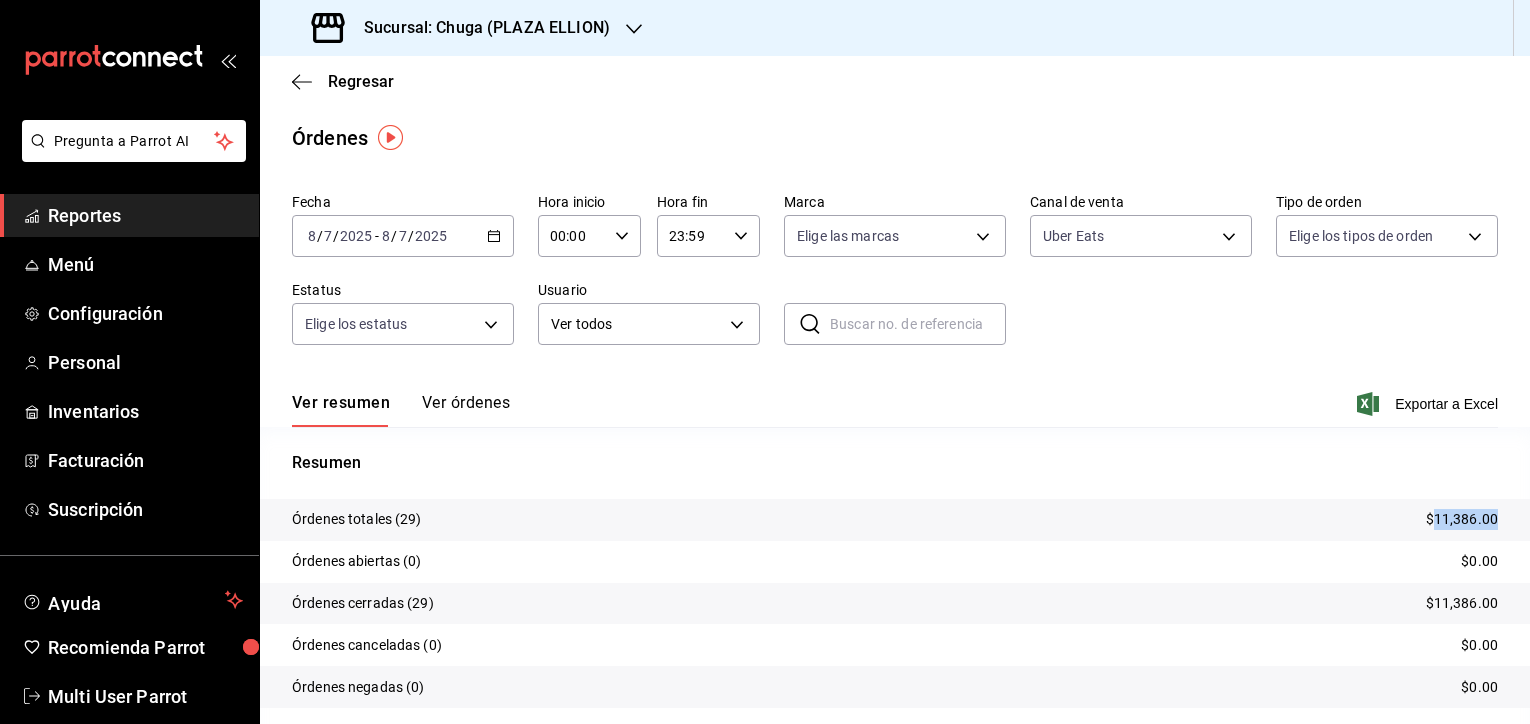 click on "$11,386.00" at bounding box center [1462, 519] 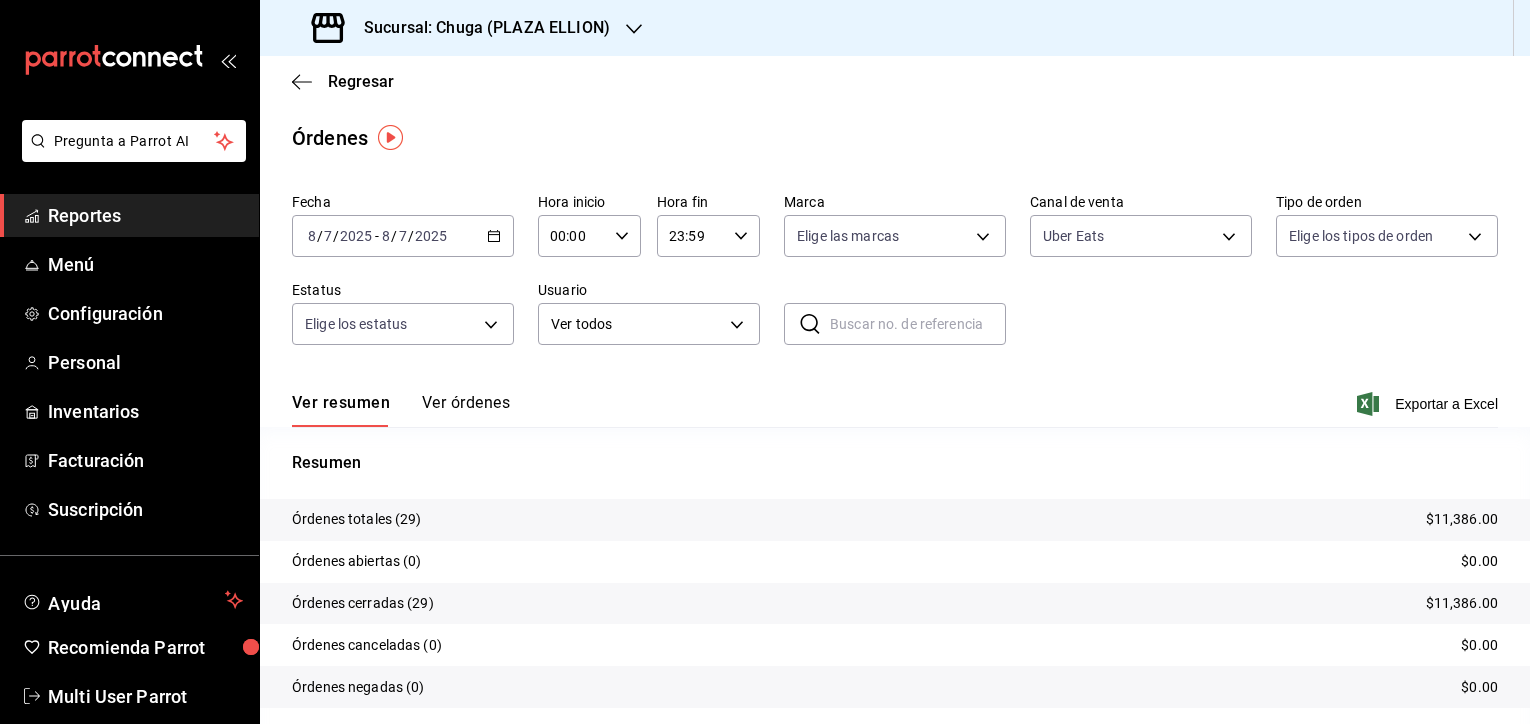 click on "Uber Eats UBER_EATS" at bounding box center [1141, 232] 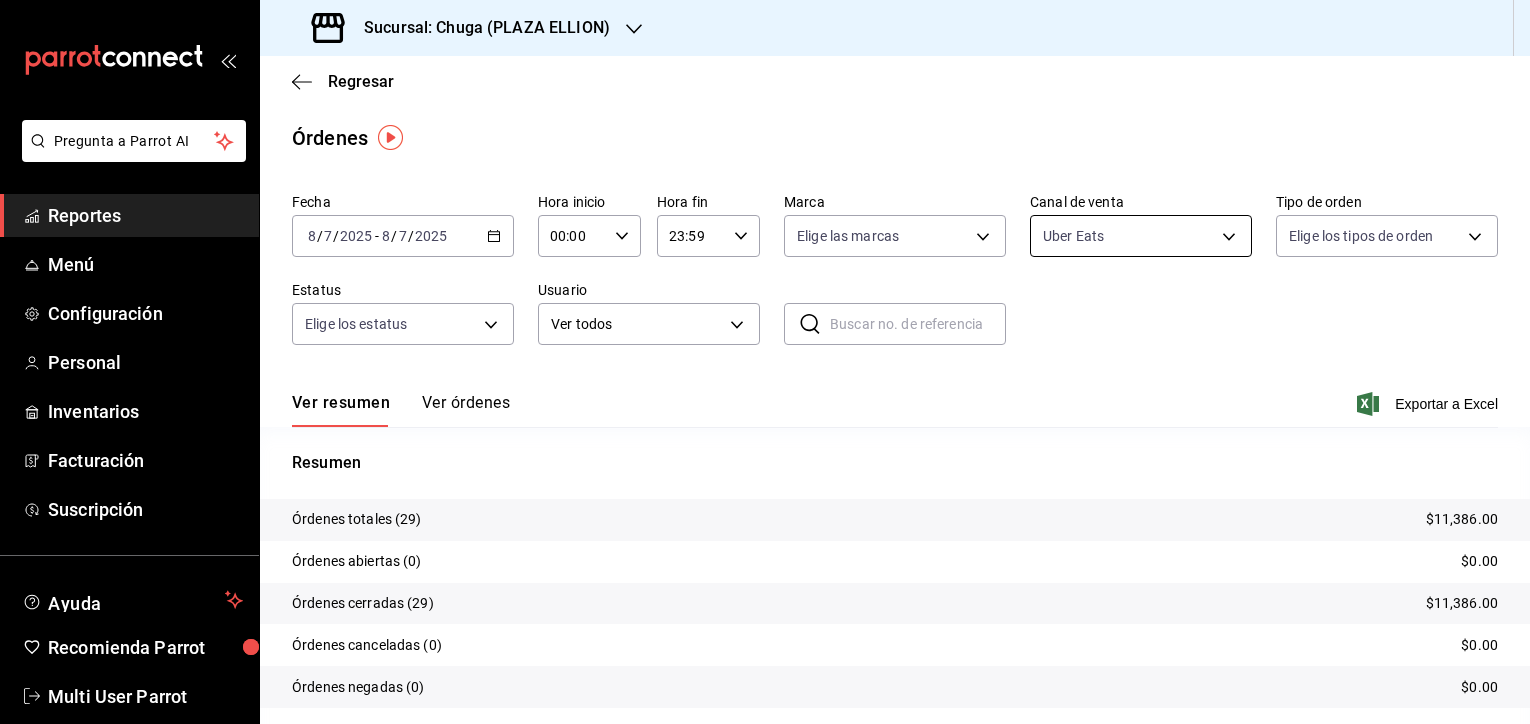 click on "Pregunta a Parrot AI Reportes   Menú   Configuración   Personal   Inventarios   Facturación   Suscripción   Ayuda Recomienda Parrot   Multi User Parrot   Sugerir nueva función   Sucursal: Chuga ([LOCATION]) Regresar Órdenes Fecha [DATE] [DATE] - [DATE] [DATE] Hora inicio 00:00 Hora inicio Hora fin 23:59 Hora fin Marca Elige las marcas Canal de venta Uber Eats UBER_EATS Tipo de orden Elige los tipos de orden Estatus Elige los estatus Usuario Ver todos ALL ​ ​ Ver resumen Ver órdenes Exportar a Excel Resumen Órdenes totales (29) $11,386.00 Órdenes abiertas (0) $0.00 Órdenes cerradas (29) $11,386.00 Órdenes canceladas (0) $0.00 Órdenes negadas (0) $0.00 ¿Quieres ver el consumo promedio por orden y comensal? Ve al reporte de Ticket promedio GANA 1 MES GRATIS EN TU SUSCRIPCIÓN AQUÍ Ver video tutorial Ir a video Pregunta a Parrot AI Reportes   Menú   Configuración   Personal   Inventarios   Facturación   Suscripción   Ayuda Recomienda Parrot   Multi User Parrot" at bounding box center [765, 362] 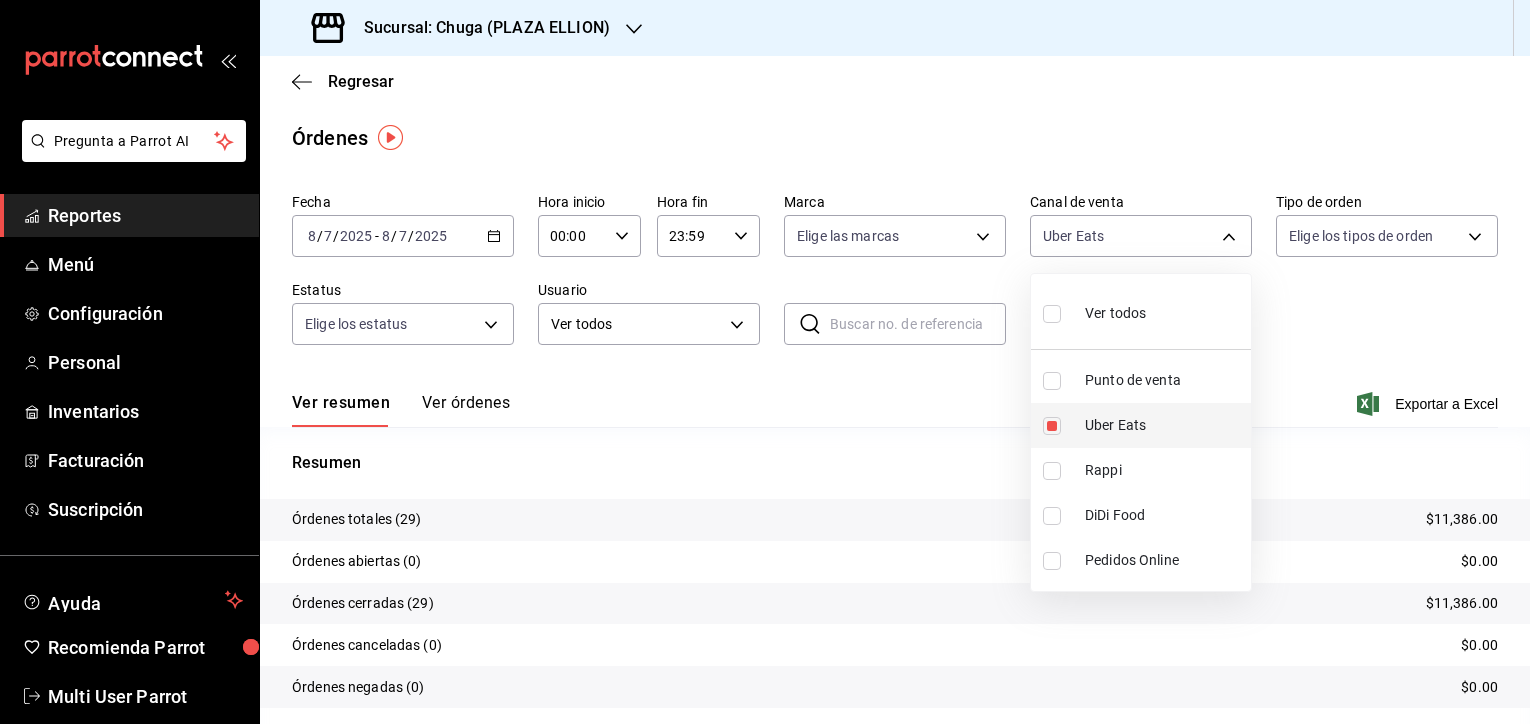 click on "Uber Eats" at bounding box center (1141, 425) 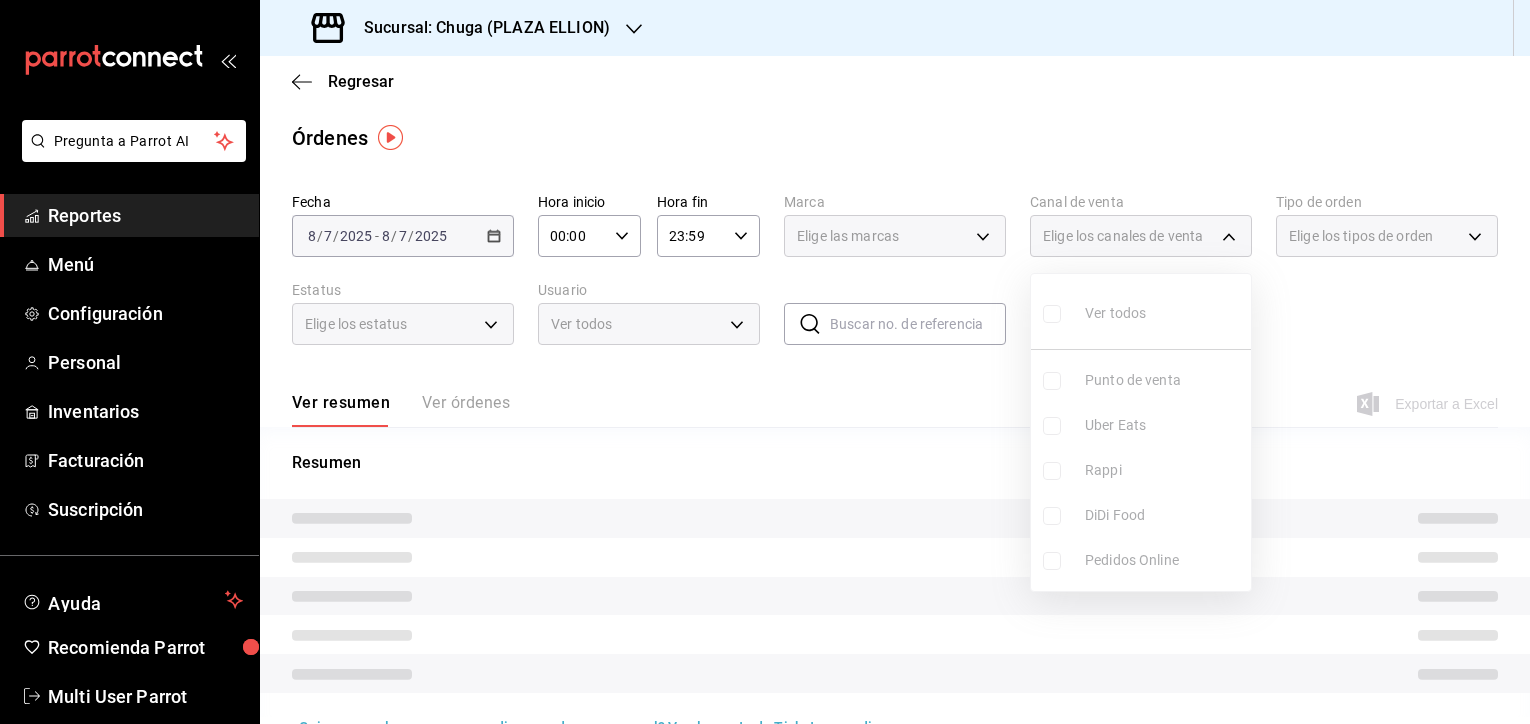 click on "Ver todos Punto de venta Uber Eats Rappi DiDi Food Pedidos Online" at bounding box center [1141, 432] 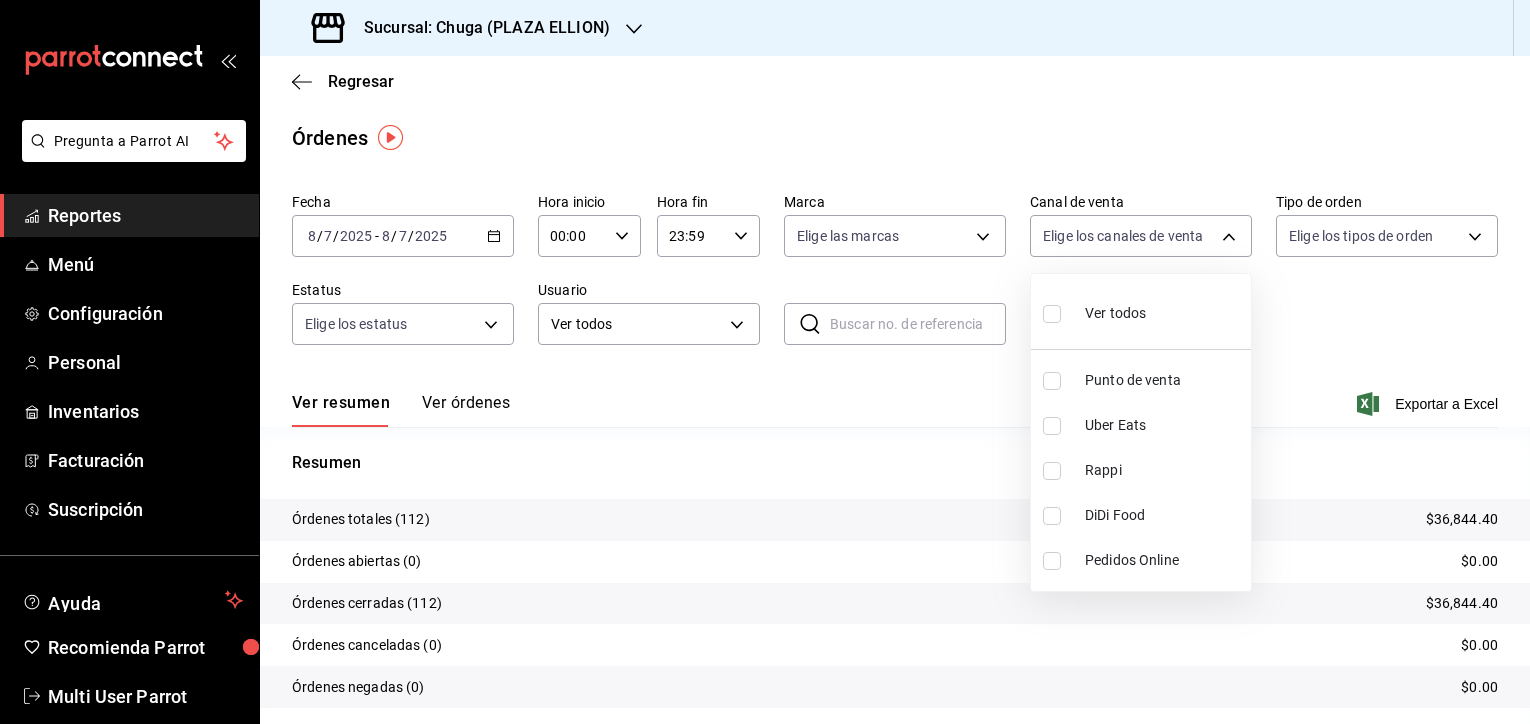 click on "Rappi" at bounding box center (1164, 470) 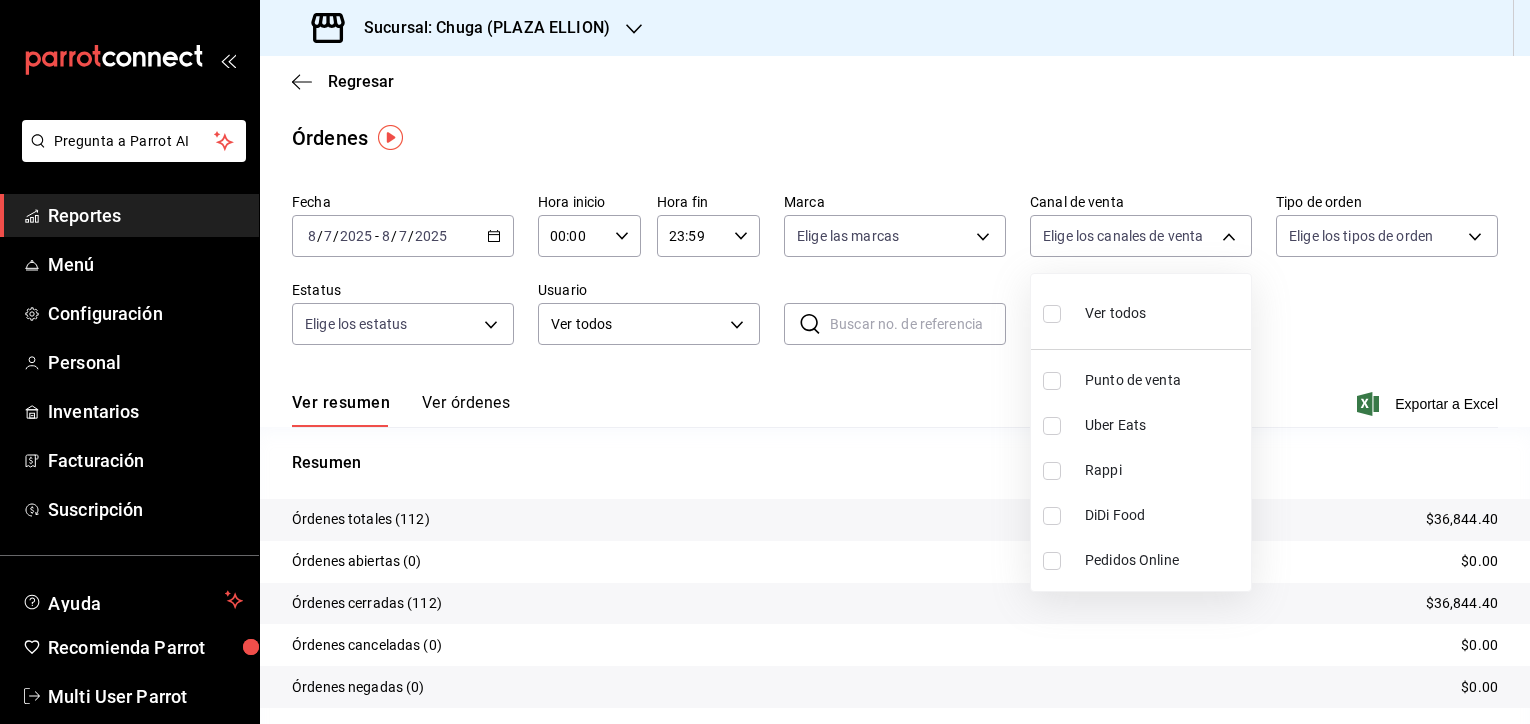 type on "RAPPI" 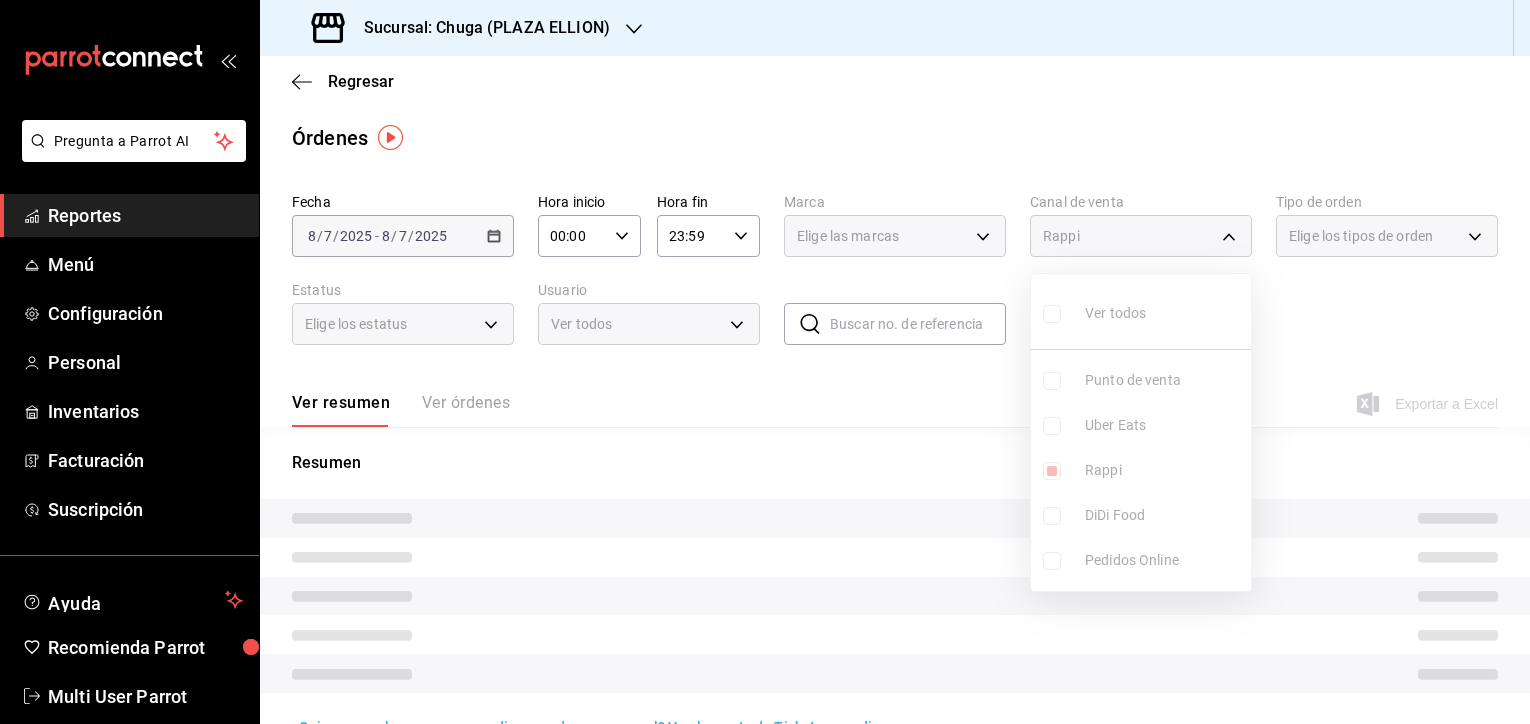 click at bounding box center [765, 362] 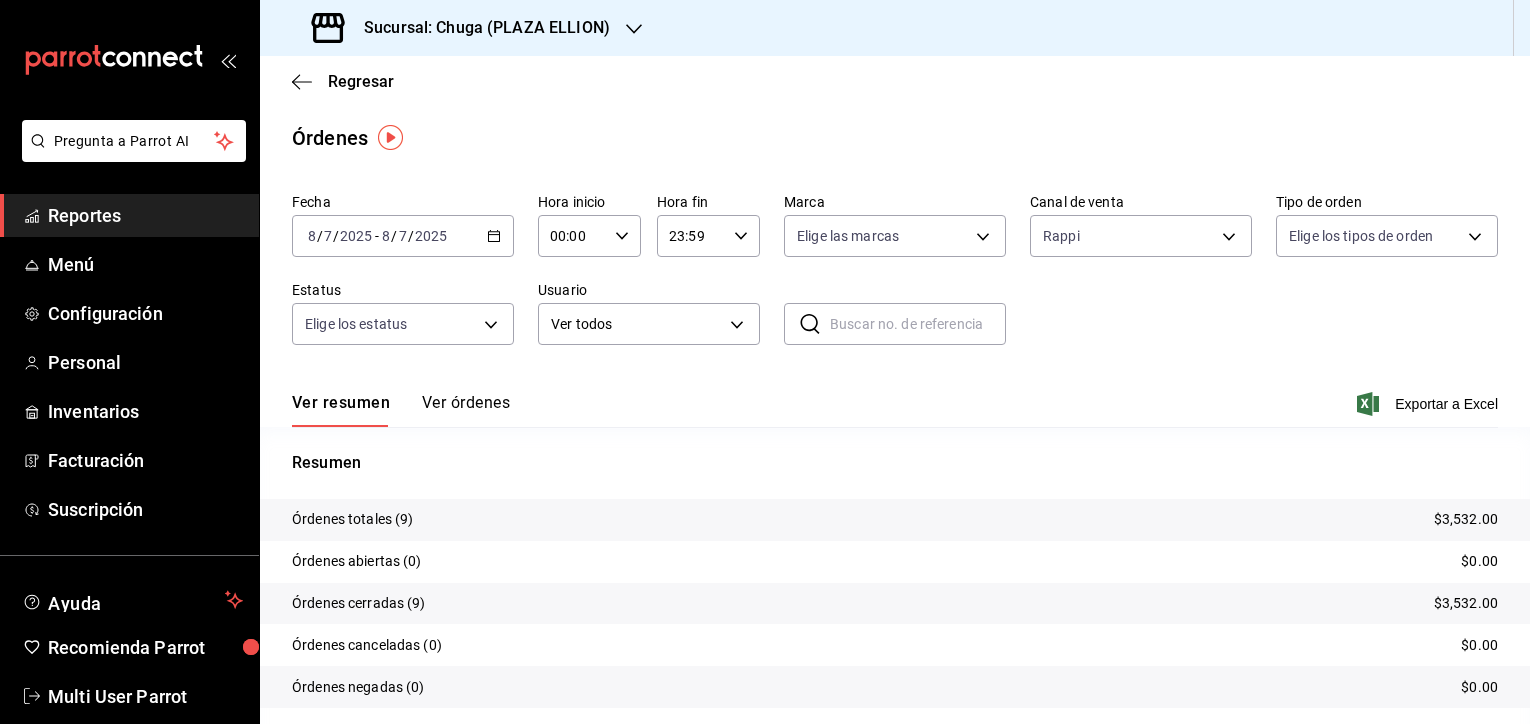 click on "$3,532.00" at bounding box center (1466, 519) 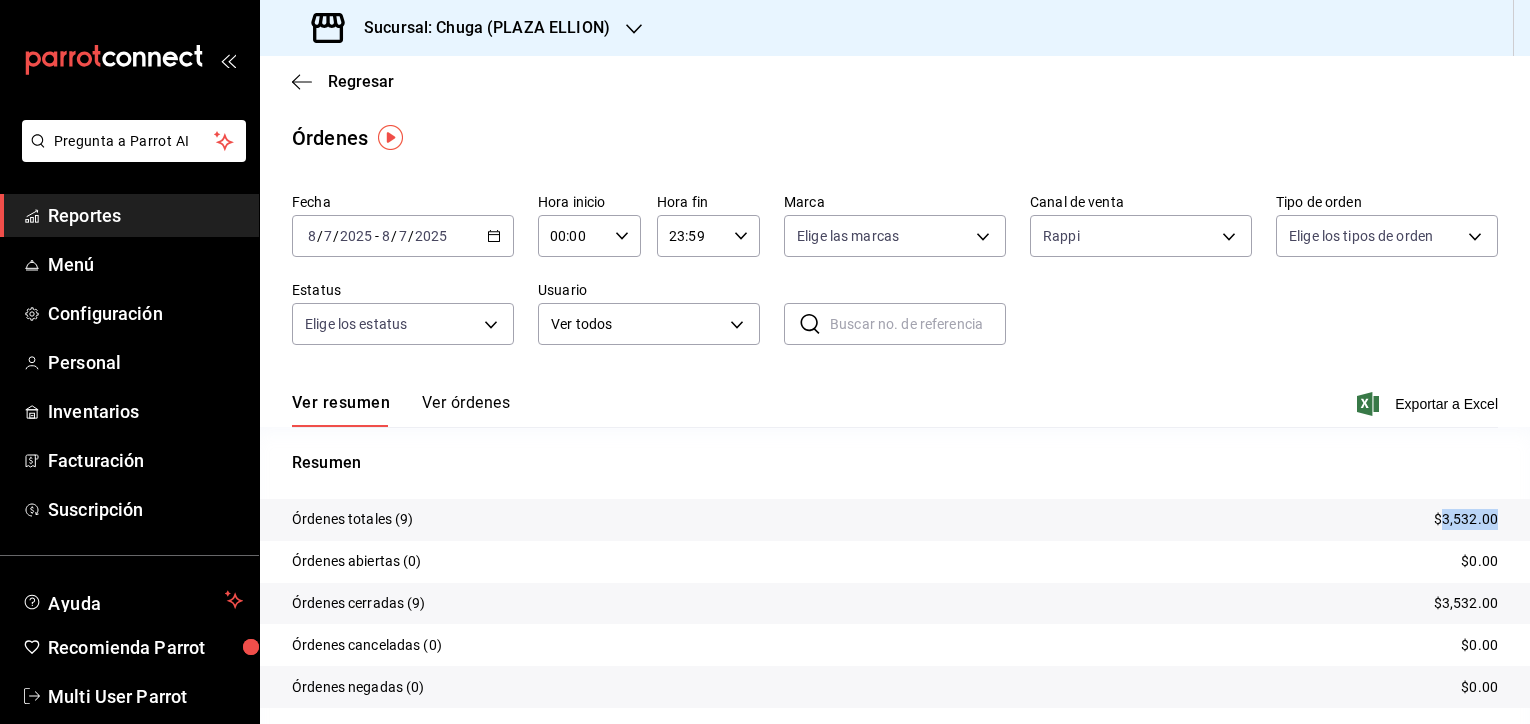 click on "$3,532.00" at bounding box center (1466, 519) 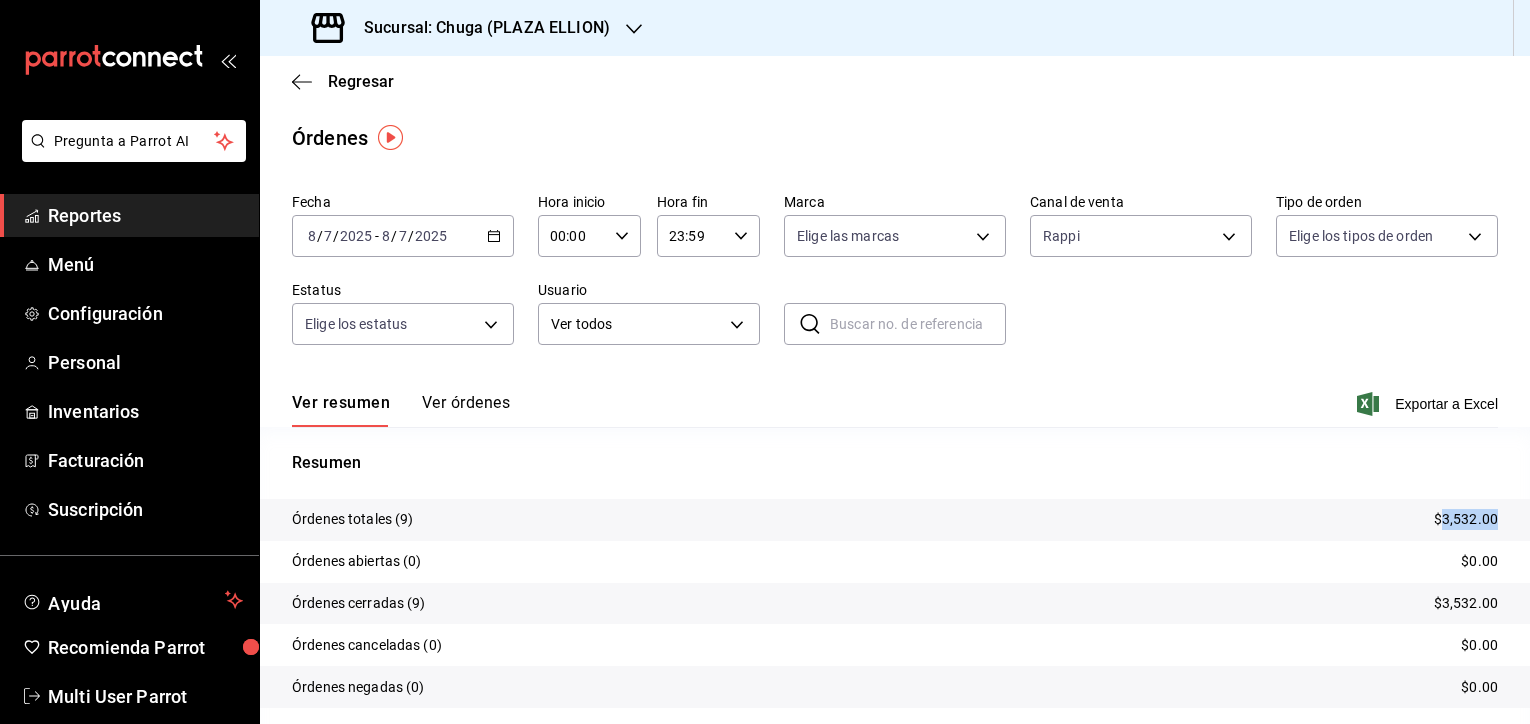 copy on "3,532.00" 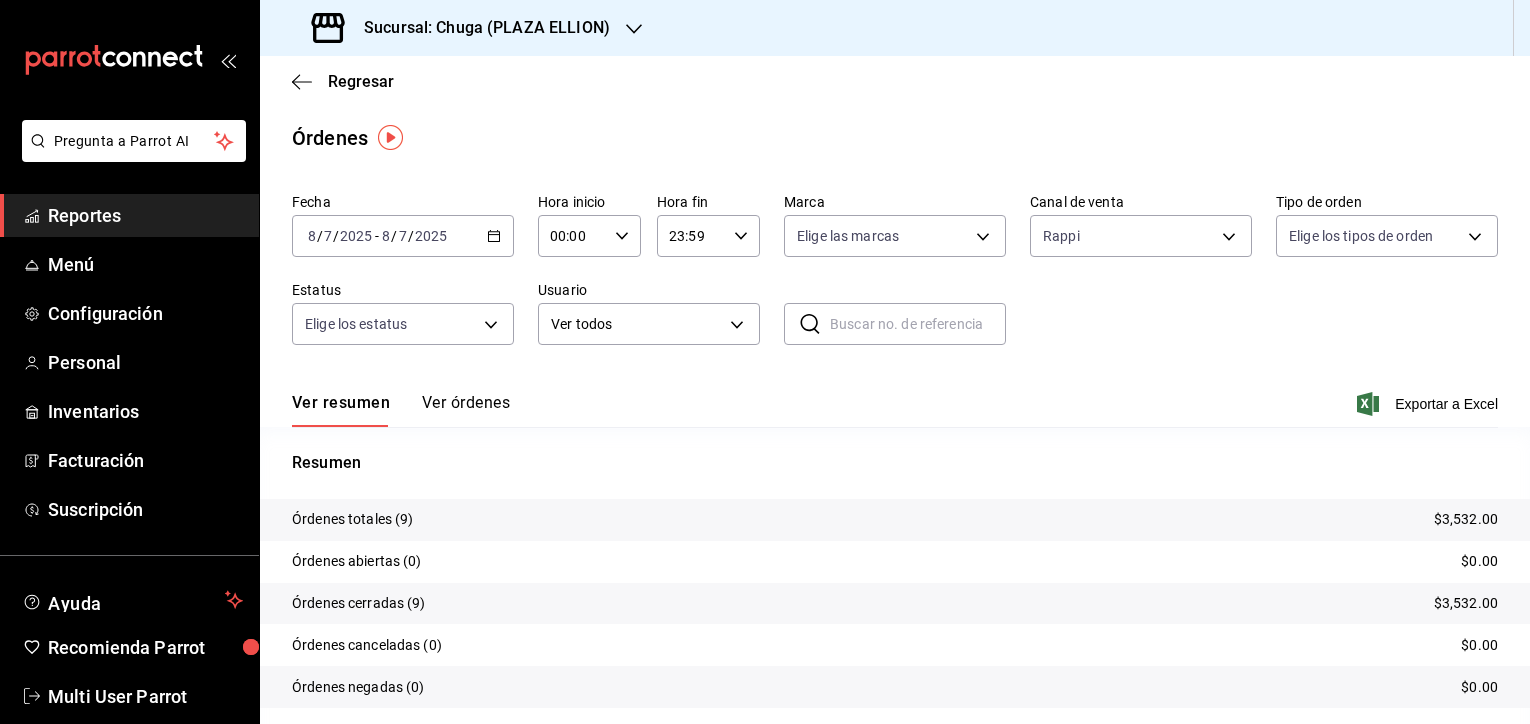 click on "Sucursal: Chuga (PLAZA ELLION)" at bounding box center (479, 28) 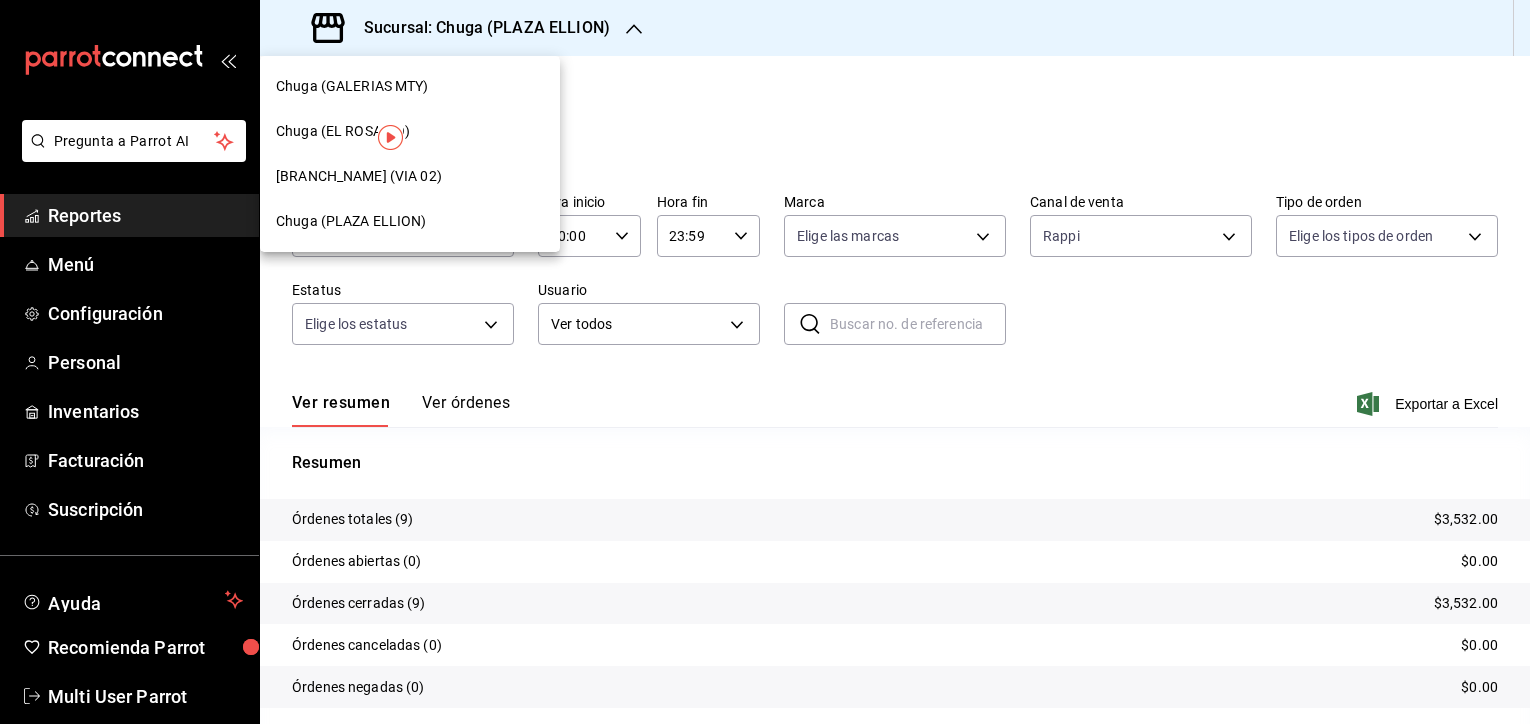 click on "[BRANCH_NAME] (VIA 02)" at bounding box center [410, 176] 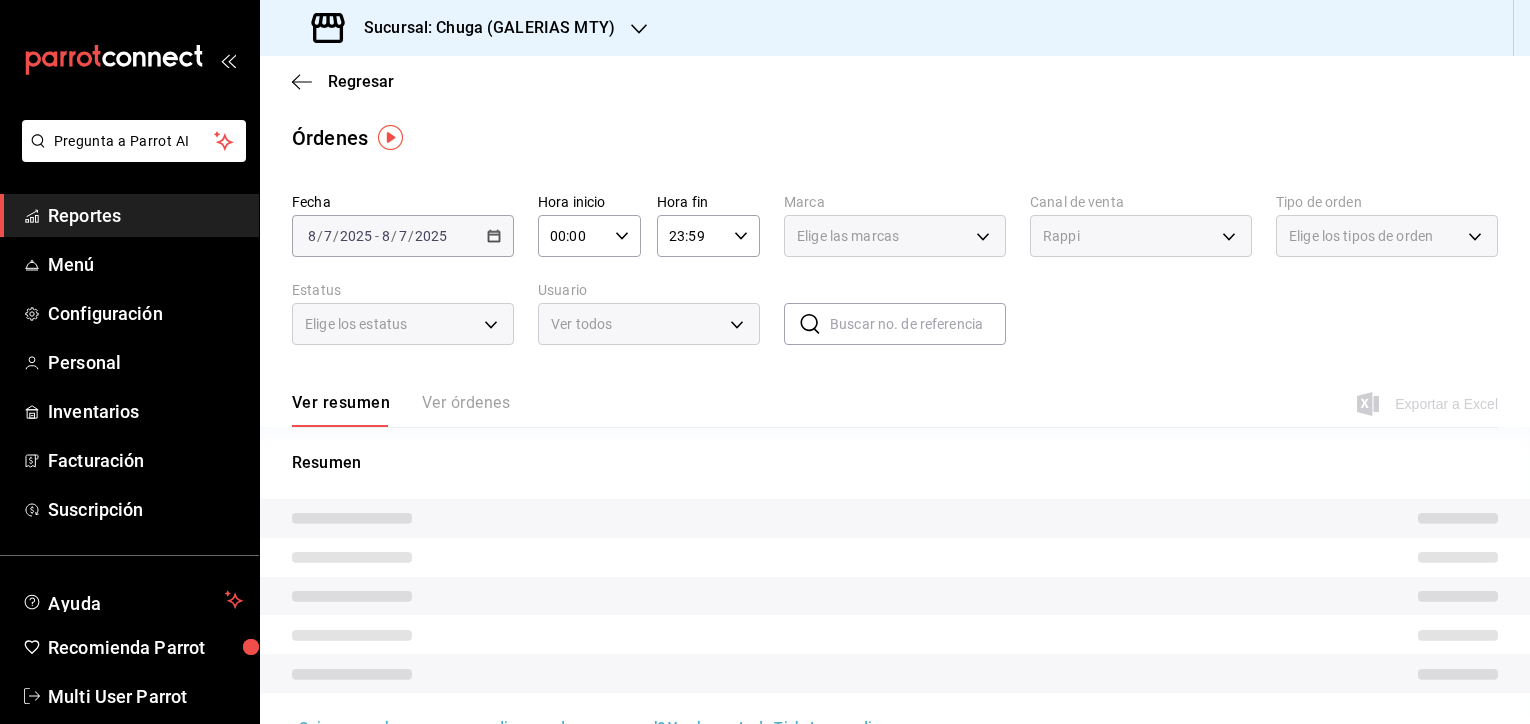 click on "Sucursal: Chuga (GALERIAS MTY)" at bounding box center (465, 28) 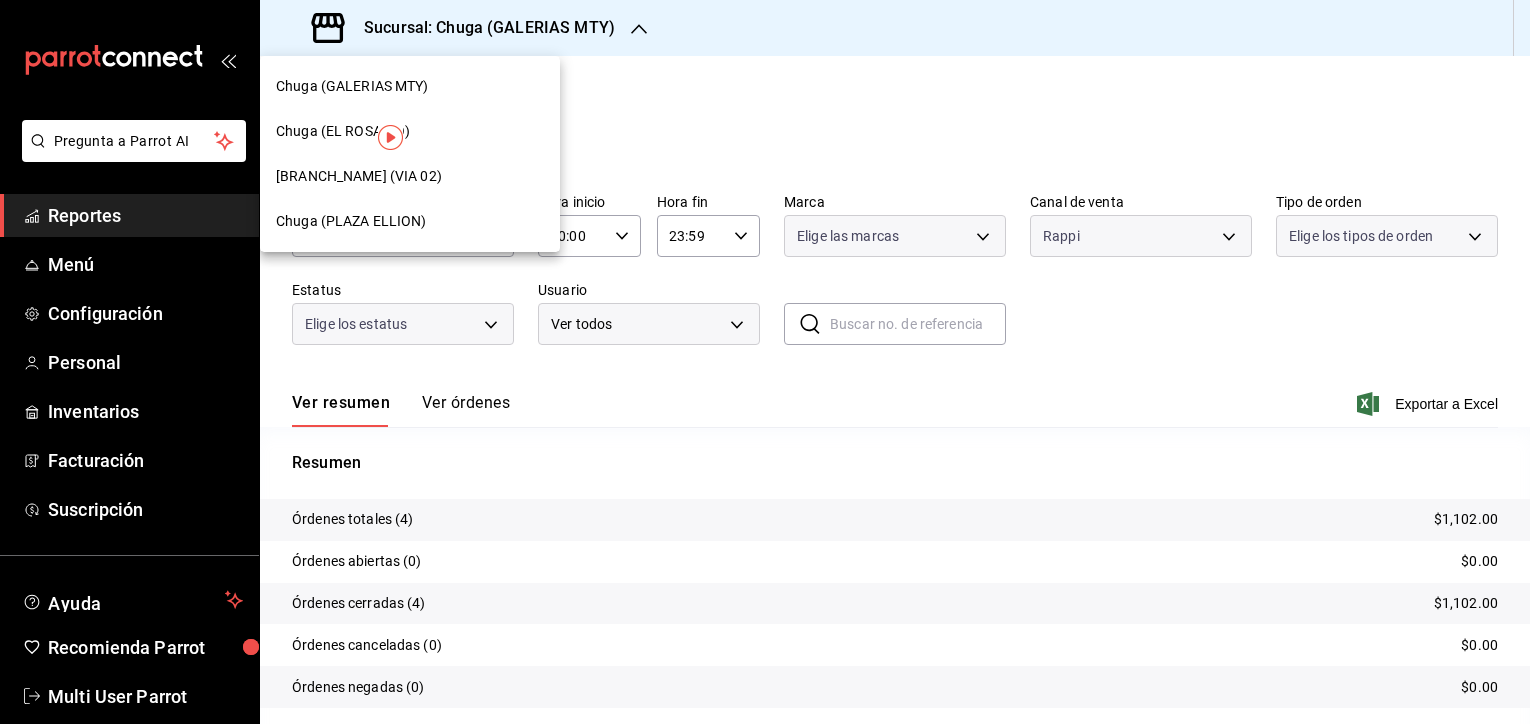 click at bounding box center (765, 362) 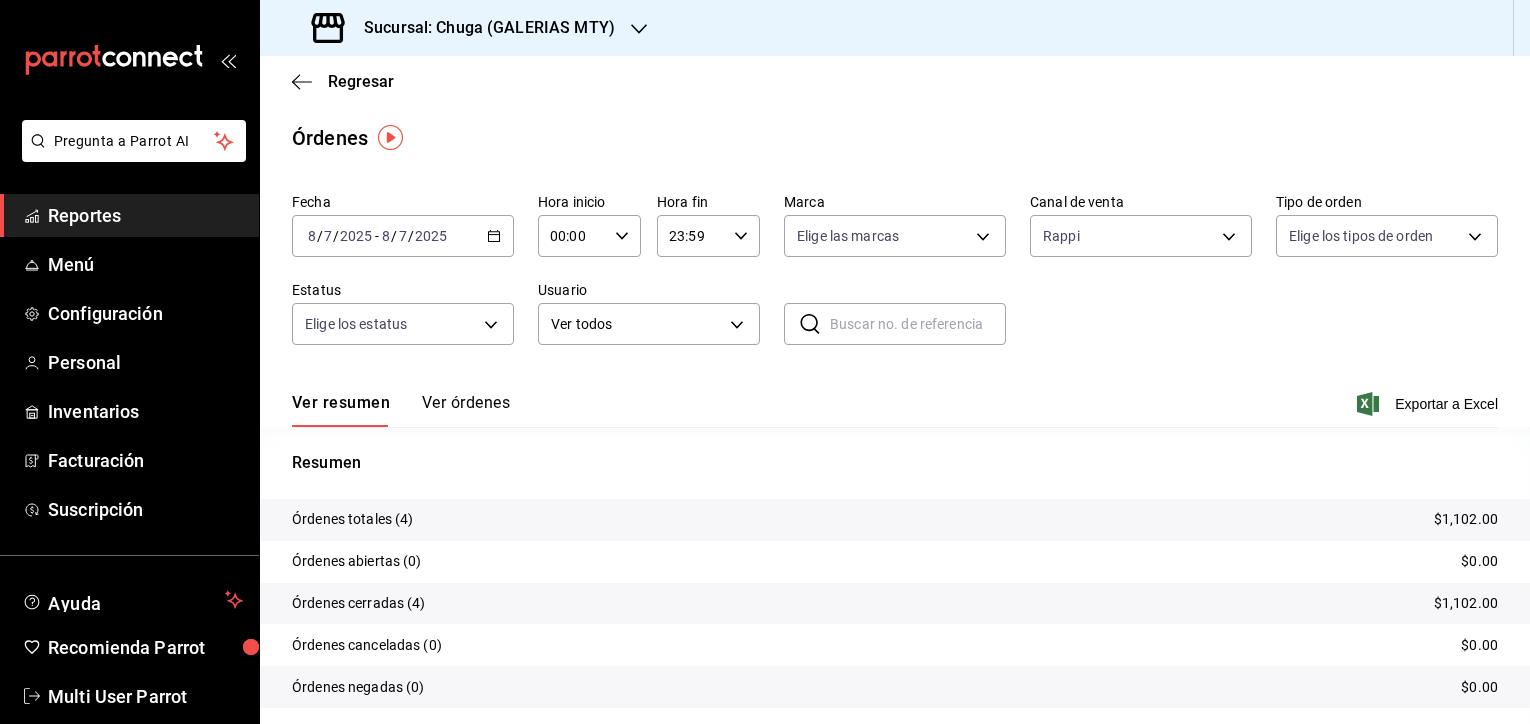 click on "$1,102.00" at bounding box center [1466, 519] 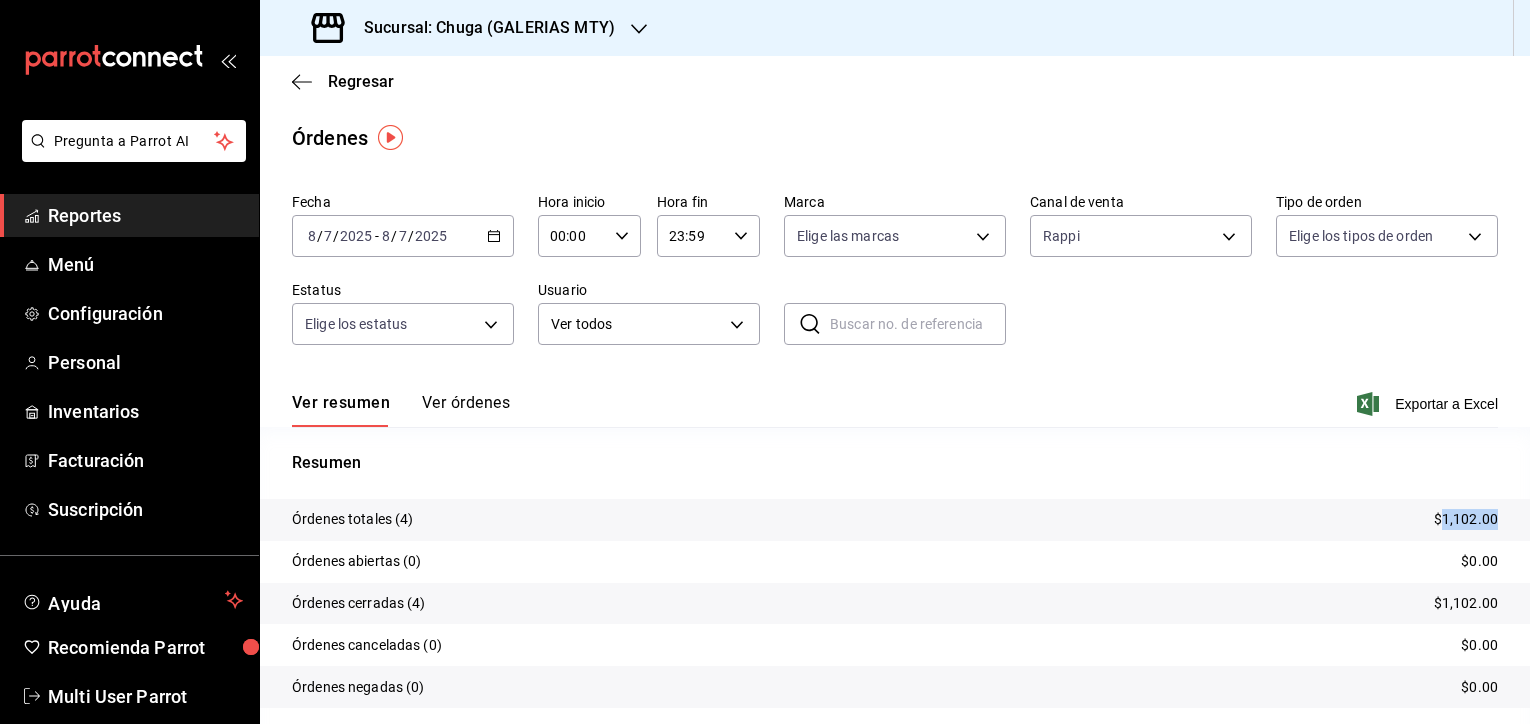 copy on "1,102.00" 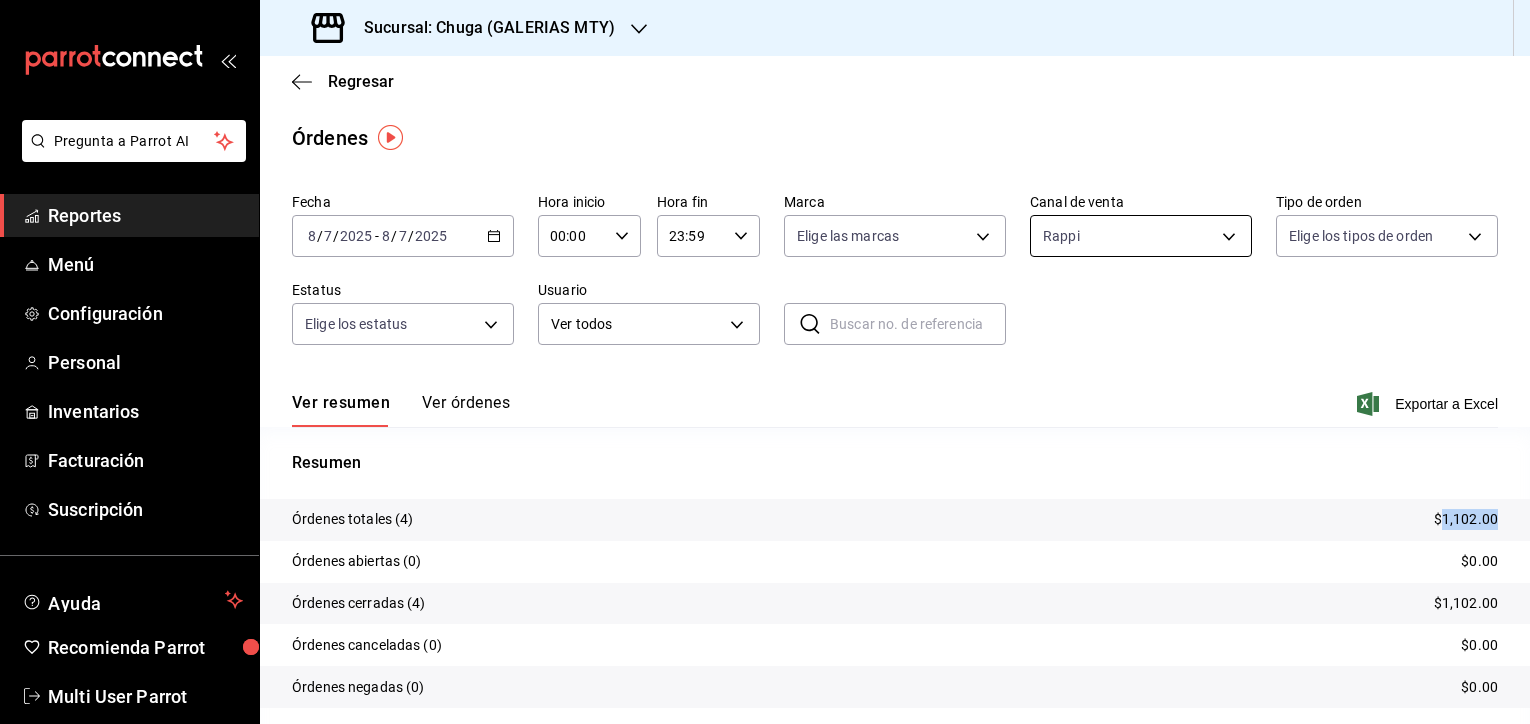 click on "Pregunta a Parrot AI Reportes   Menú   Configuración   Personal   Inventarios   Facturación   Suscripción   Ayuda Recomienda Parrot   Multi User Parrot   Sugerir nueva función   Sucursal: Chuga ([LOCATION]) Regresar Órdenes Fecha [DATE] [DATE] - [DATE] [DATE] Hora inicio 00:00 Hora inicio Hora fin 23:59 Hora fin Marca Elige las marcas Canal de venta Rappi RAPPI Tipo de orden Elige los tipos de orden Estatus Elige los estatus Usuario Ver todos ALL ​ ​ Ver resumen Ver órdenes Exportar a Excel Resumen Órdenes totales (4) $1,102.00 Órdenes abiertas (0) $0.00 Órdenes cerradas (4) $1,102.00 Órdenes canceladas (0) $0.00 Órdenes negadas (0) $0.00 ¿Quieres ver el consumo promedio por orden y comensal? Ve al reporte de Ticket promedio GANA 1 MES GRATIS EN TU SUSCRIPCIÓN AQUÍ Ver video tutorial Ir a video Pregunta a Parrot AI Reportes   Menú   Configuración   Personal   Inventarios   Facturación   Suscripción   Ayuda Recomienda Parrot   Multi User Parrot   Sugerir nueva función" at bounding box center (765, 362) 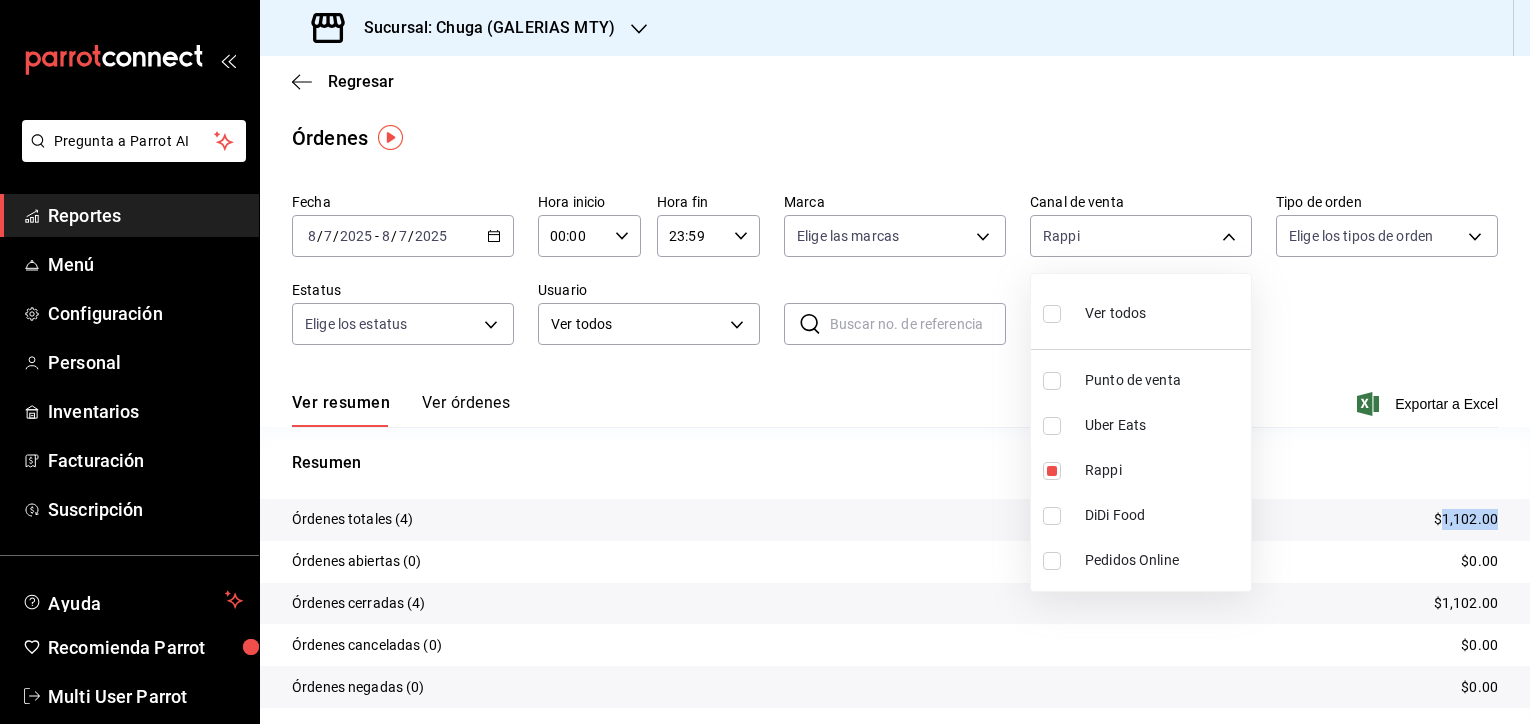 click on "Uber Eats" at bounding box center [1141, 425] 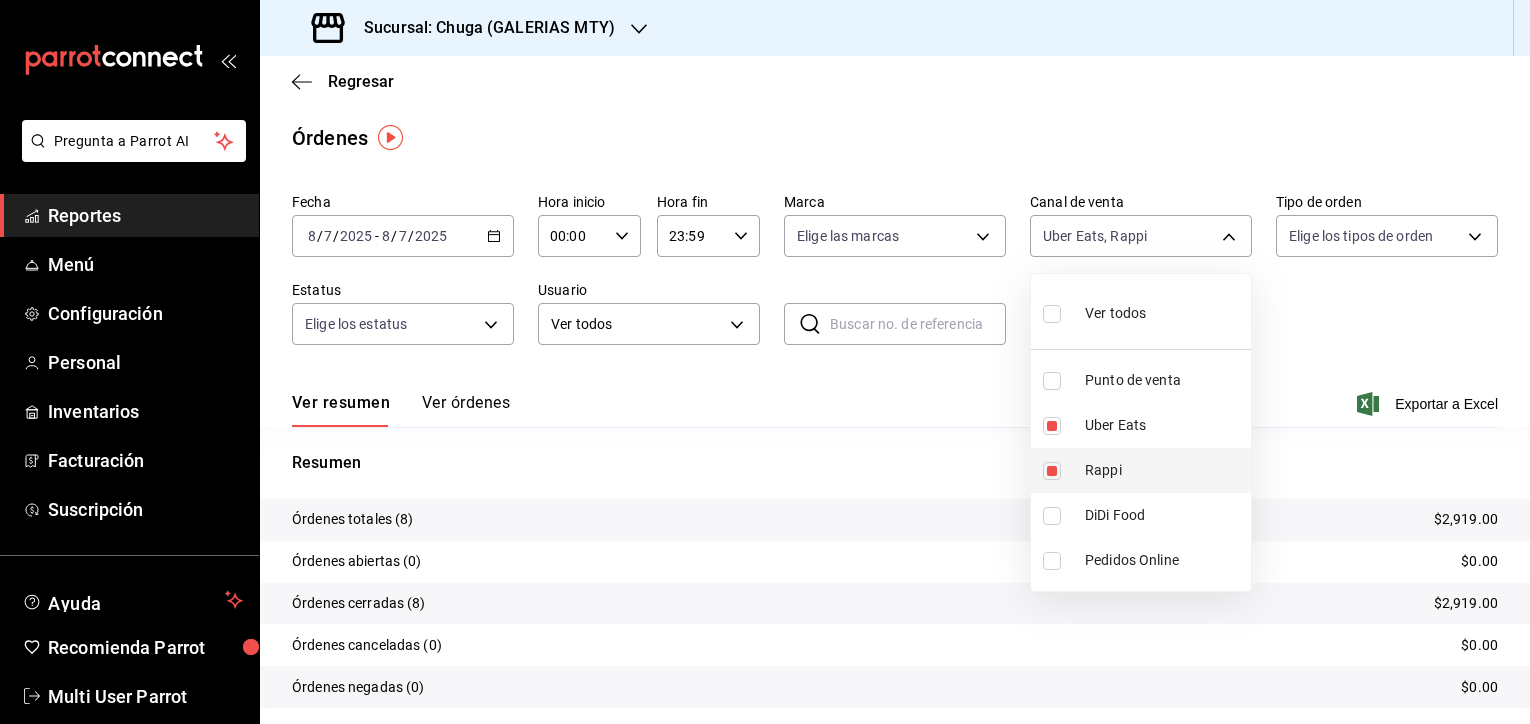 click on "Rappi" at bounding box center [1141, 470] 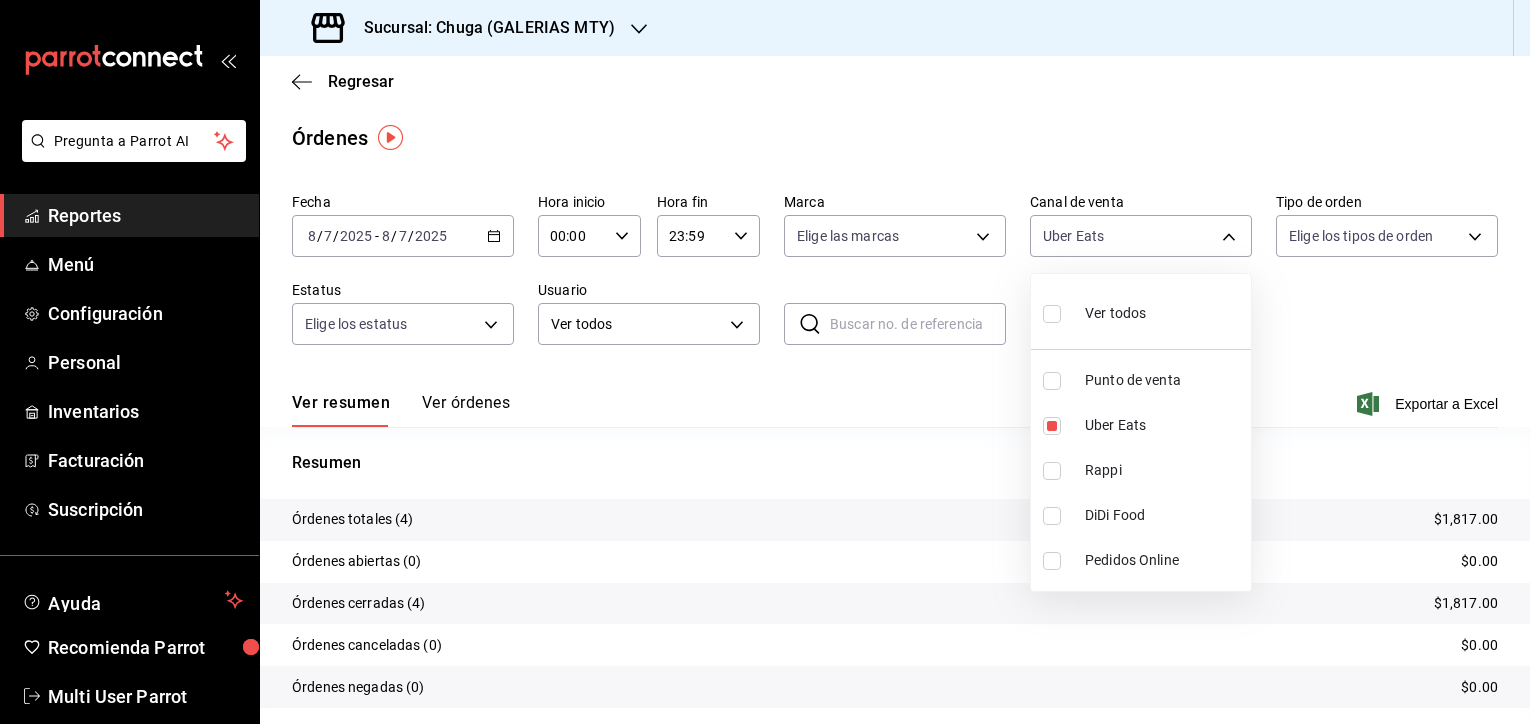 click at bounding box center (765, 362) 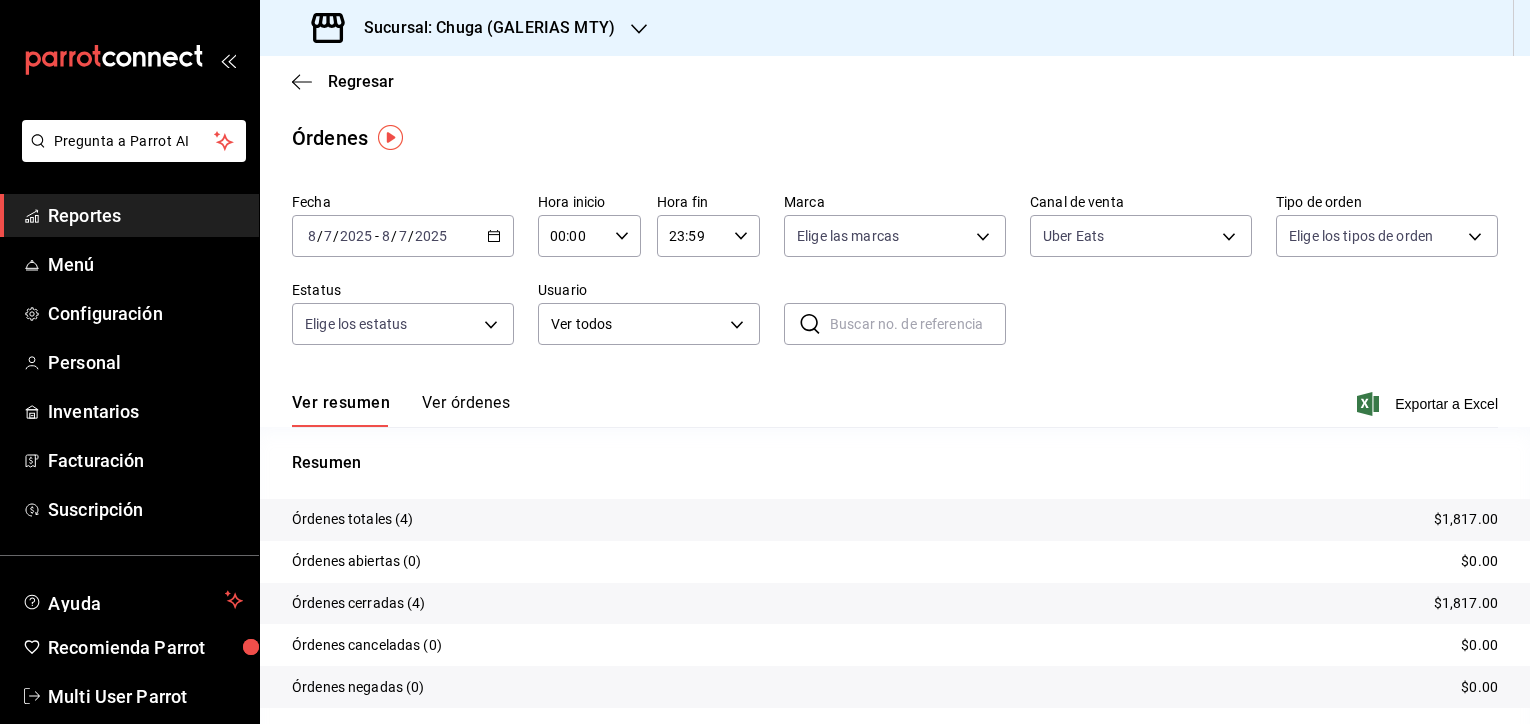 click on "$1,817.00" at bounding box center (1466, 519) 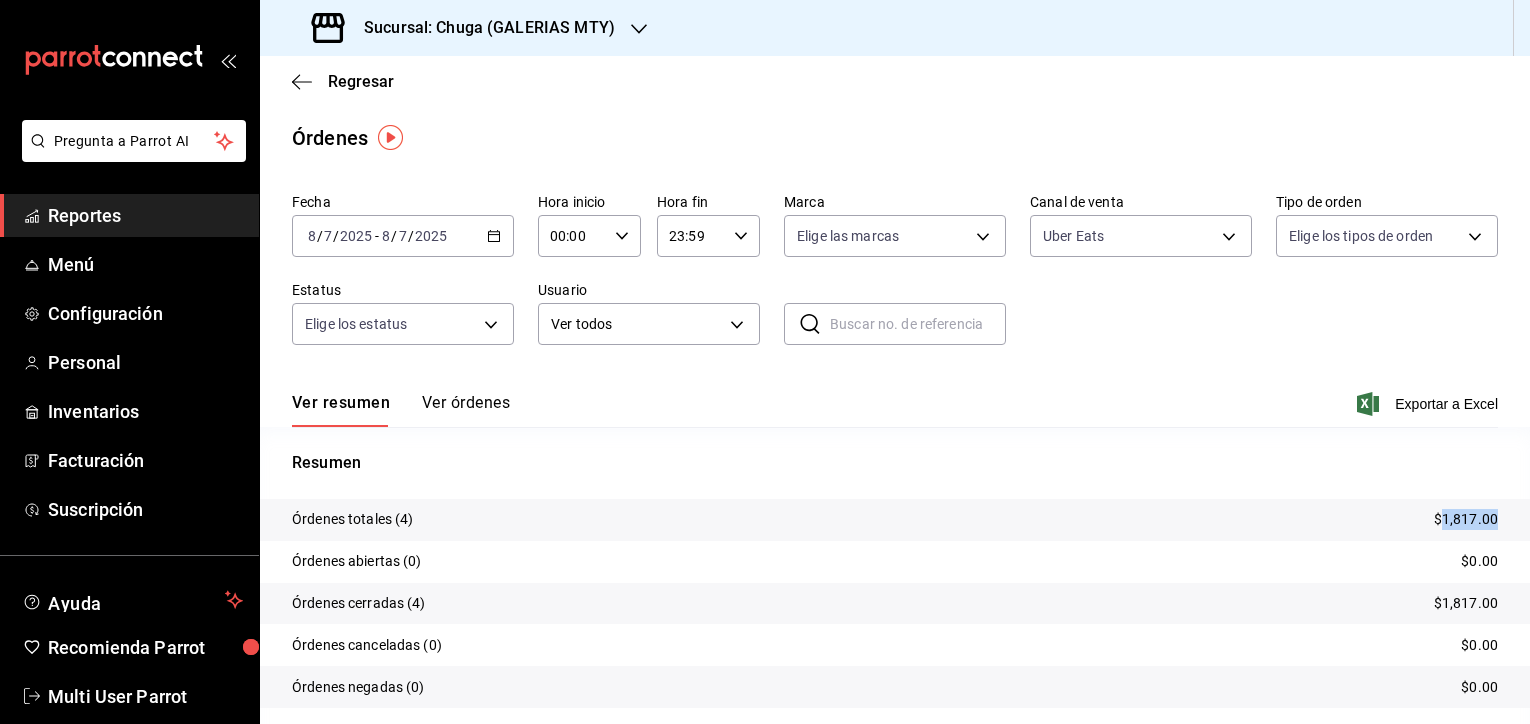 click on "$1,817.00" at bounding box center [1466, 519] 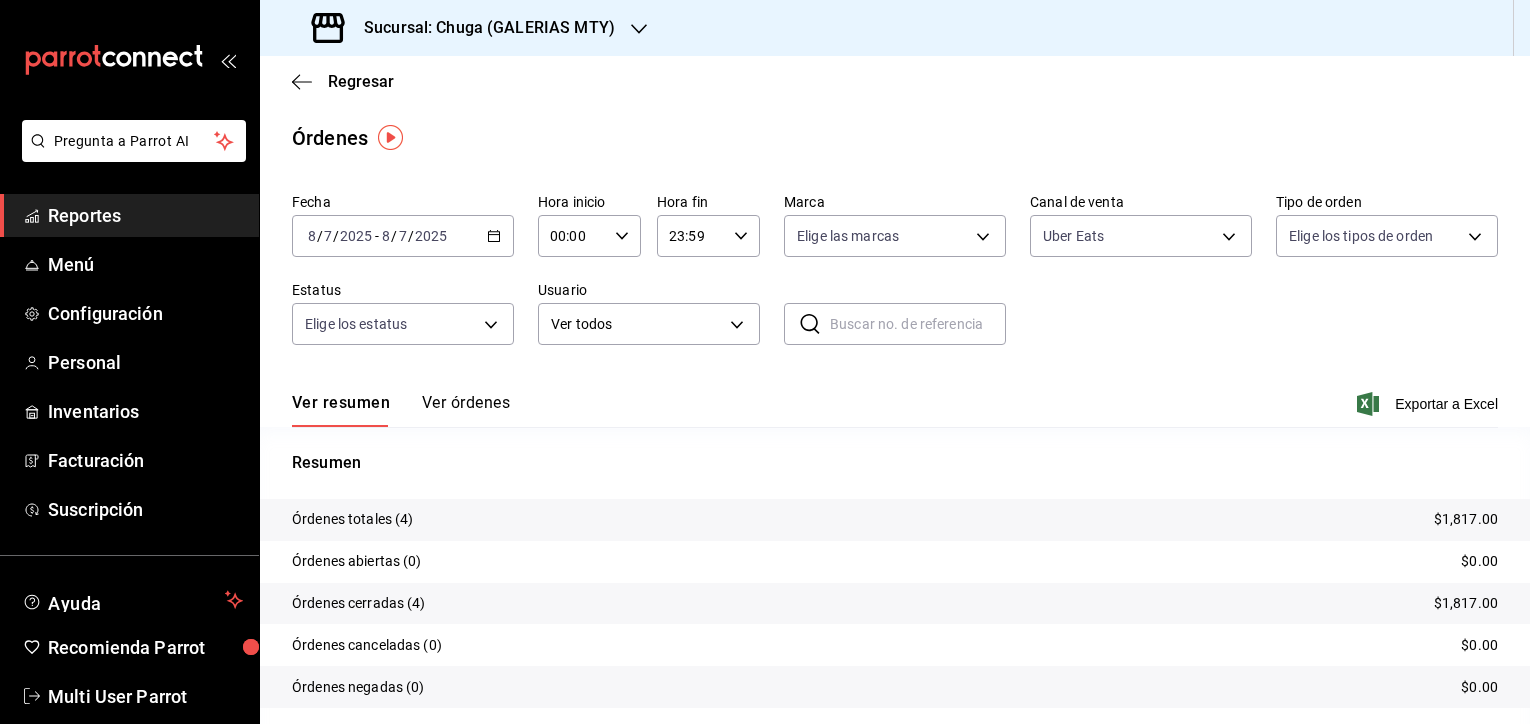 click on "Fecha [DATE] [DATE] - [DATE] [DATE] Hora inicio 00:00 Hora inicio Hora fin 23:59 Hora fin Marca Elige las marcas Canal de venta [CHANNEL] [CHANNEL] Tipo de orden Elige los tipos de orden Estatus Elige los estatus Usuario Ver todos ALL ​ ​" at bounding box center [895, 277] 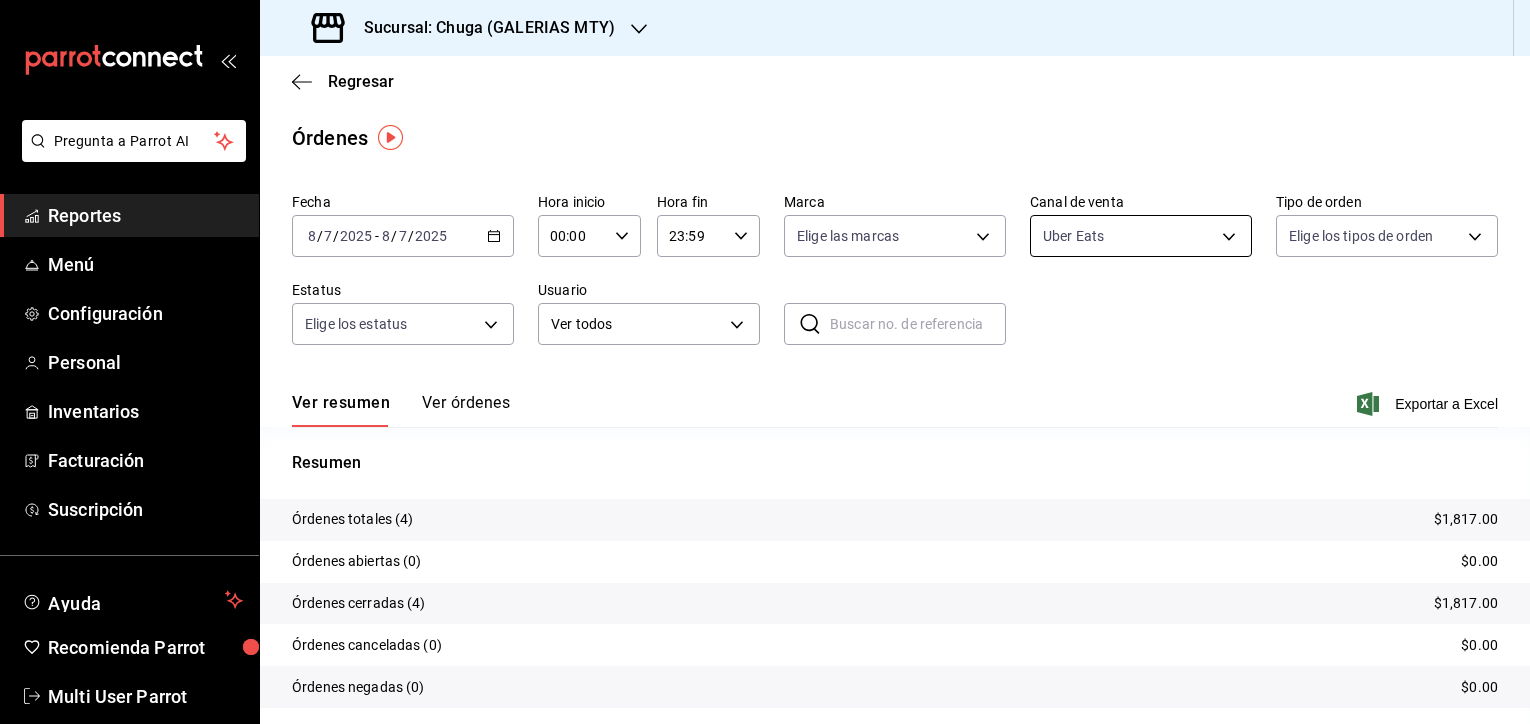 click on "Pregunta a Parrot AI Reportes   Menú   Configuración   Personal   Inventarios   Facturación   Suscripción   Ayuda Recomienda Parrot   Multi User Parrot   Sugerir nueva función   Sucursal: Chuga ([LOCATION]) Regresar Órdenes Fecha [DATE] [DATE] - [DATE] [DATE] Hora inicio 00:00 Hora inicio Hora fin 23:59 Hora fin Marca Elige las marcas Canal de venta Uber Eats UBER_EATS Tipo de orden Elige los tipos de orden Estatus Elige los estatus Usuario Ver todos ALL ​ ​ Ver resumen Ver órdenes Exportar a Excel Resumen Órdenes totales (4) $1,817.00 Órdenes abiertas (0) $0.00 Órdenes cerradas (4) $1,817.00 Órdenes canceladas (0) $0.00 Órdenes negadas (0) $0.00 ¿Quieres ver el consumo promedio por orden y comensal? Ve al reporte de Ticket promedio GANA 1 MES GRATIS EN TU SUSCRIPCIÓN AQUÍ Ver video tutorial Ir a video Pregunta a Parrot AI Reportes   Menú   Configuración   Personal   Inventarios   Facturación   Suscripción   Ayuda Recomienda Parrot   Multi User Parrot     ([PHONE])" at bounding box center (765, 362) 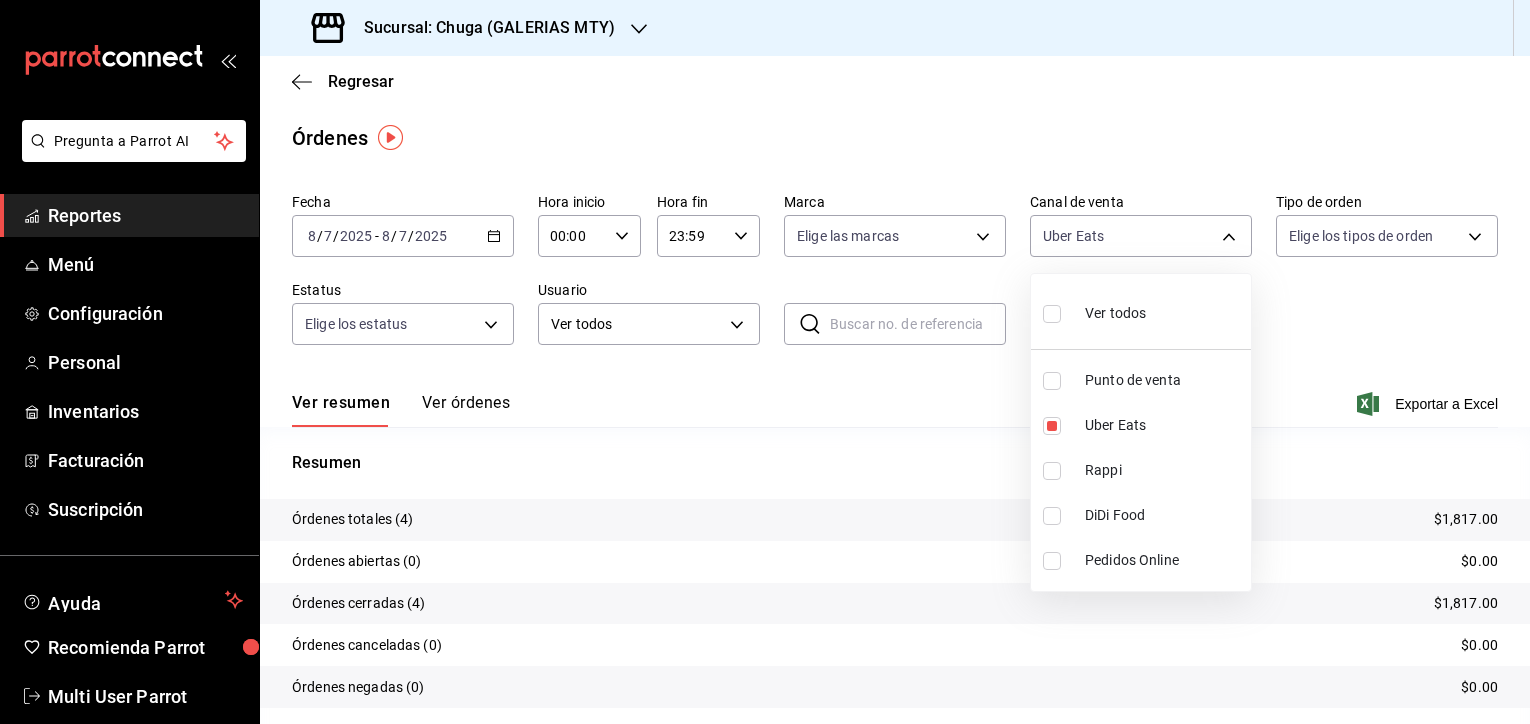 click at bounding box center [765, 362] 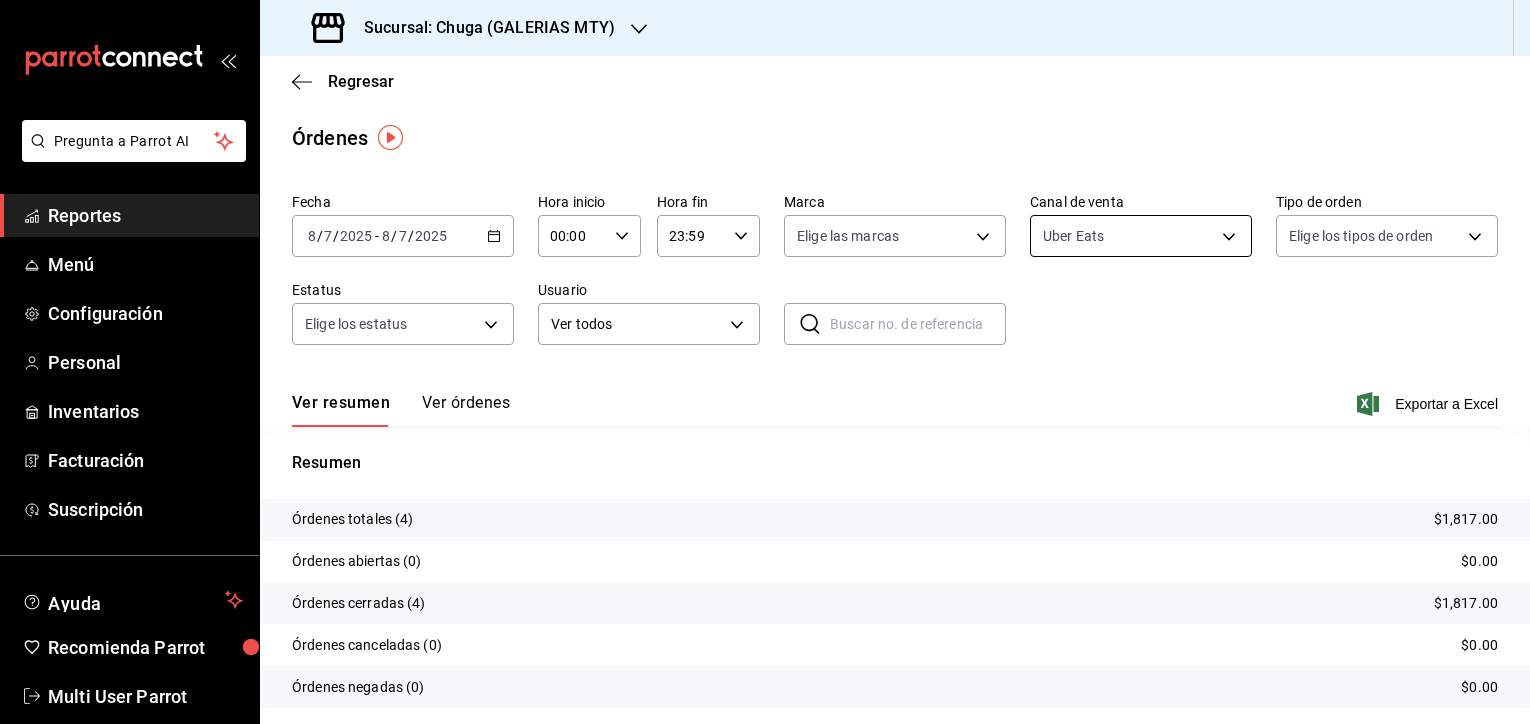 click on "Pregunta a Parrot AI Reportes   Menú   Configuración   Personal   Inventarios   Facturación   Suscripción   Ayuda Recomienda Parrot   Multi User Parrot   Sugerir nueva función   Sucursal: Chuga ([LOCATION]) Regresar Órdenes Fecha [DATE] [DATE] - [DATE] [DATE] Hora inicio 00:00 Hora inicio Hora fin 23:59 Hora fin Marca Elige las marcas Canal de venta Uber Eats UBER_EATS Tipo de orden Elige los tipos de orden Estatus Elige los estatus Usuario Ver todos ALL ​ ​ Ver resumen Ver órdenes Exportar a Excel Resumen Órdenes totales (4) $1,817.00 Órdenes abiertas (0) $0.00 Órdenes cerradas (4) $1,817.00 Órdenes canceladas (0) $0.00 Órdenes negadas (0) $0.00 ¿Quieres ver el consumo promedio por orden y comensal? Ve al reporte de Ticket promedio GANA 1 MES GRATIS EN TU SUSCRIPCIÓN AQUÍ Ver video tutorial Ir a video Pregunta a Parrot AI Reportes   Menú   Configuración   Personal   Inventarios   Facturación   Suscripción   Ayuda Recomienda Parrot   Multi User Parrot     ([PHONE])" at bounding box center [765, 362] 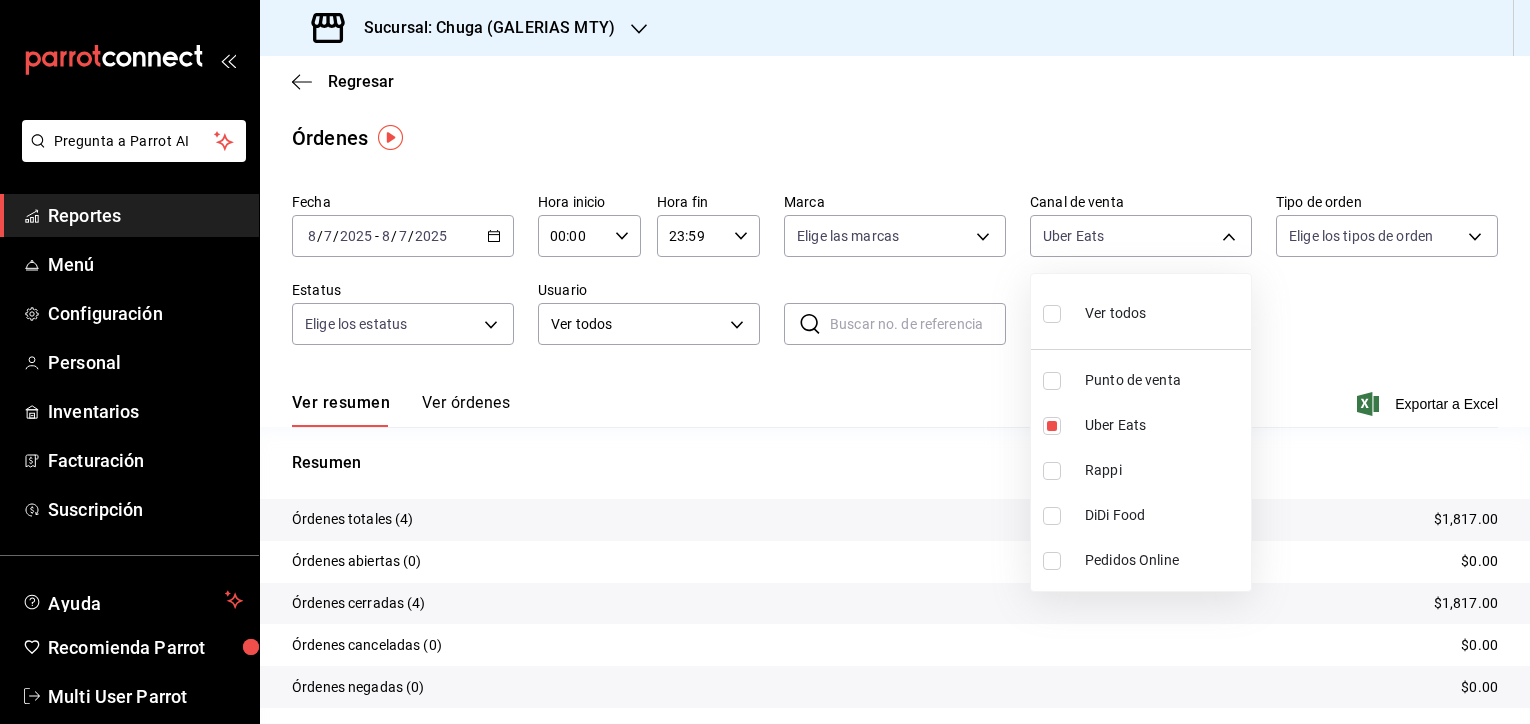 click on "Punto de venta" at bounding box center [1141, 380] 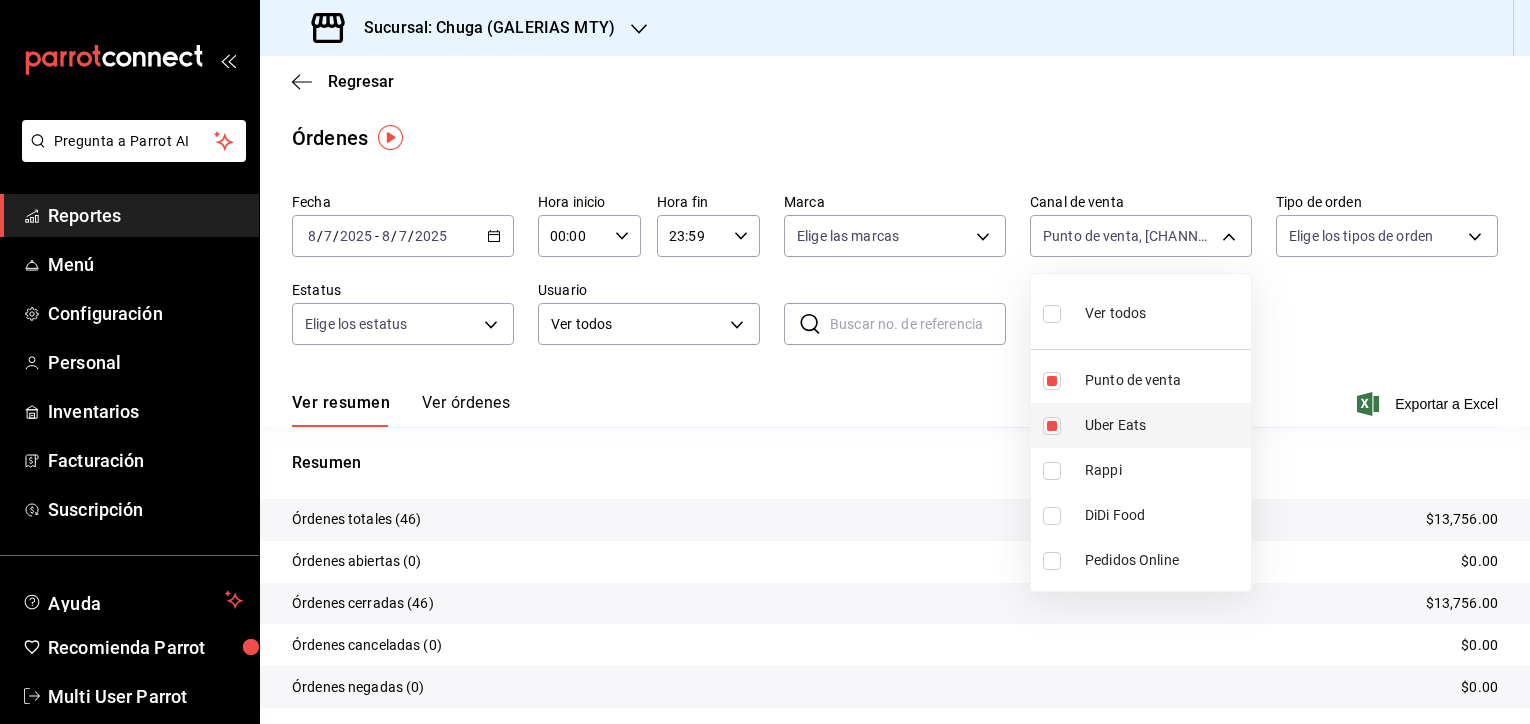 click on "Uber Eats" at bounding box center (1164, 425) 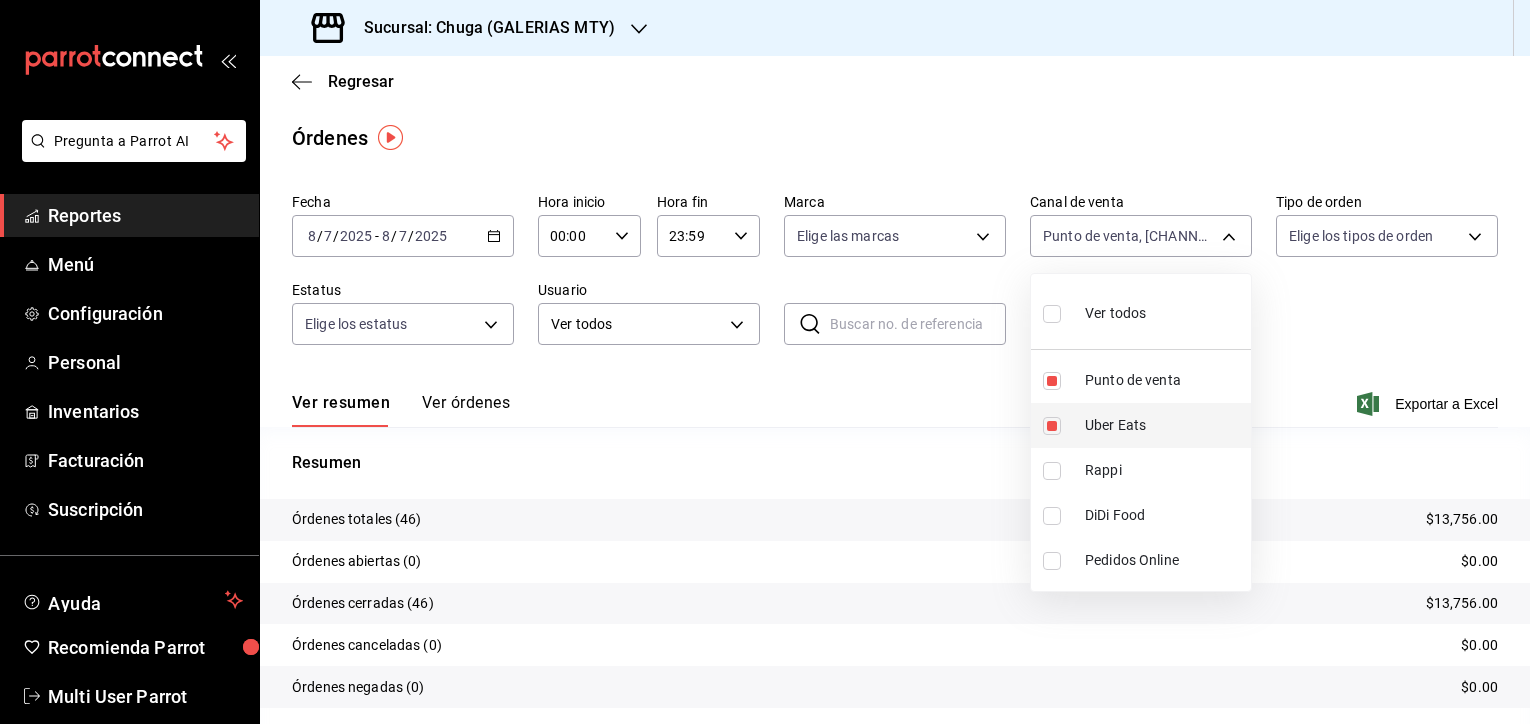 type on "PARROT" 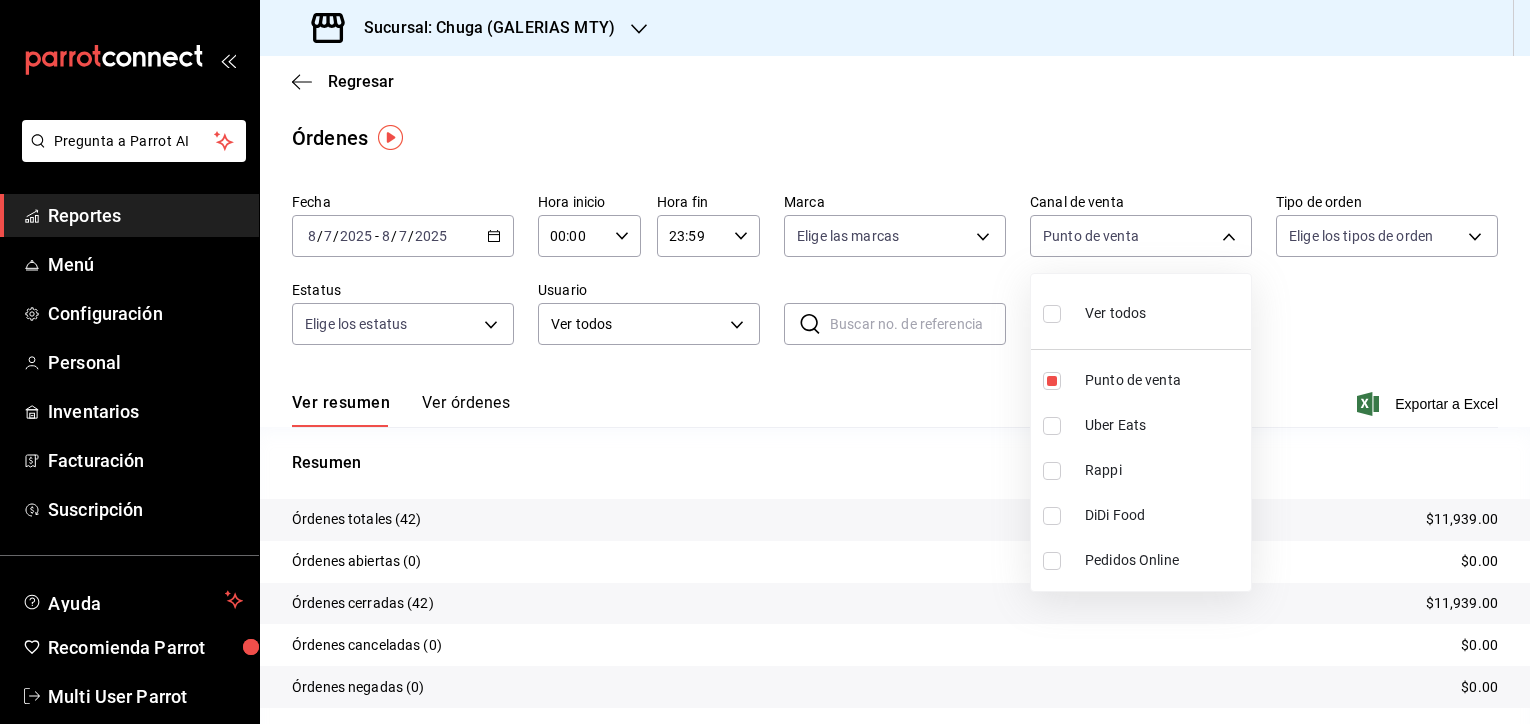 click at bounding box center [765, 362] 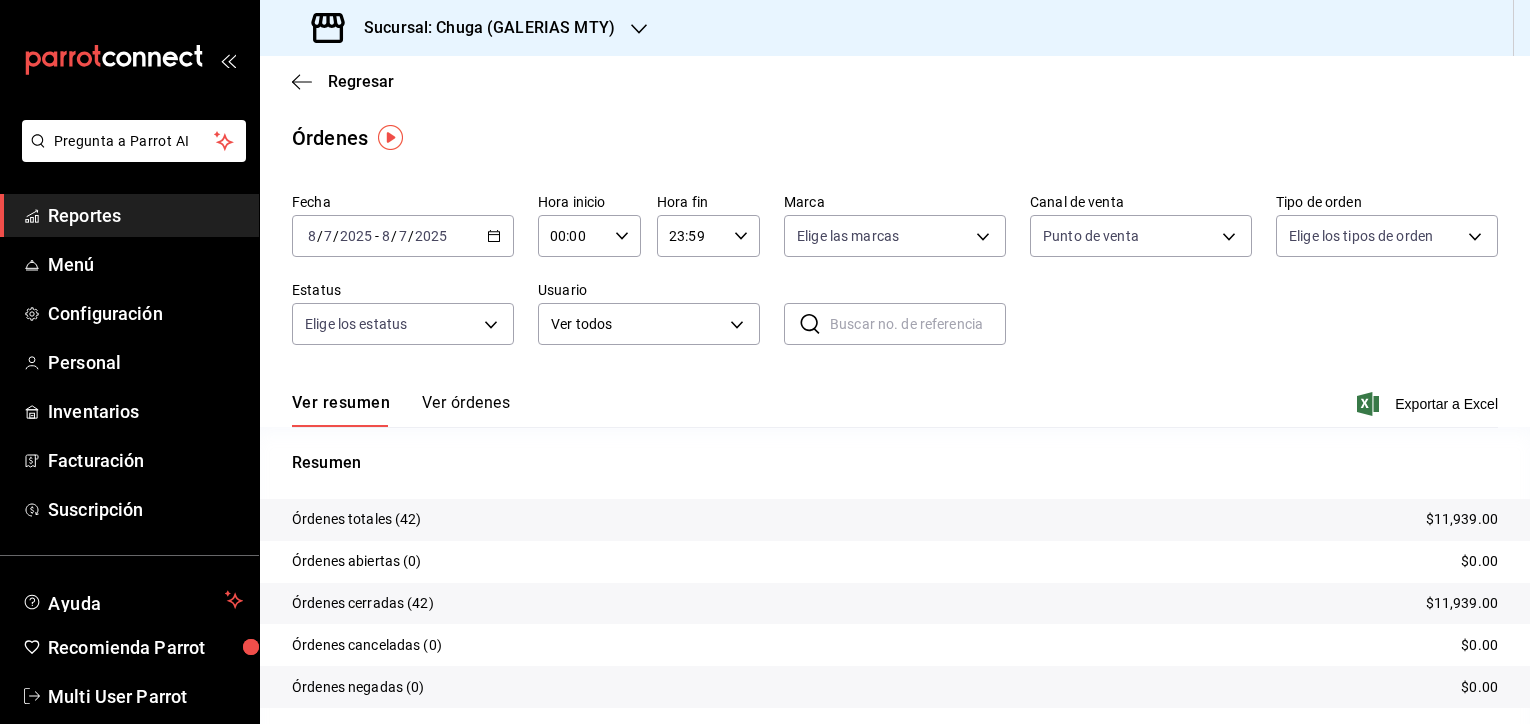 click at bounding box center (765, 362) 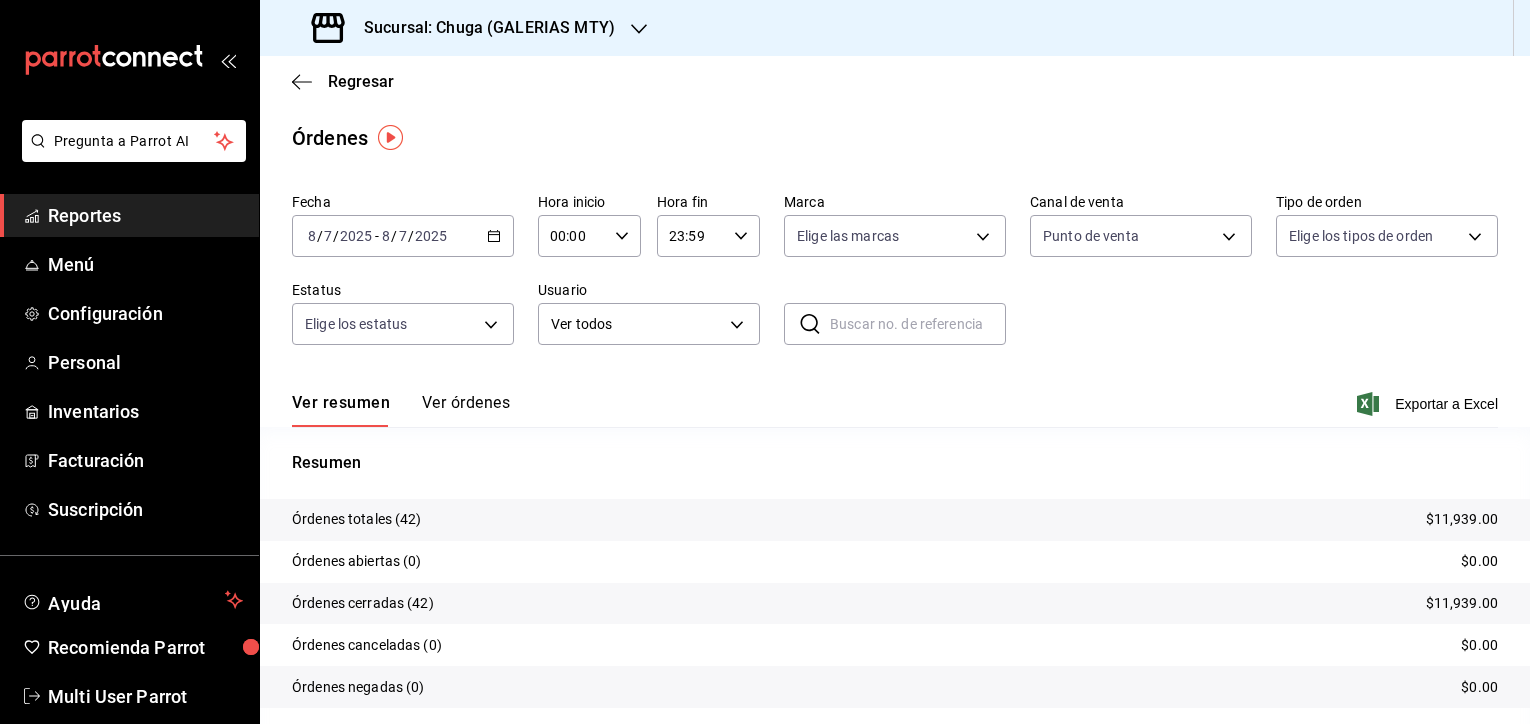 click on "$11,939.00" at bounding box center [1462, 519] 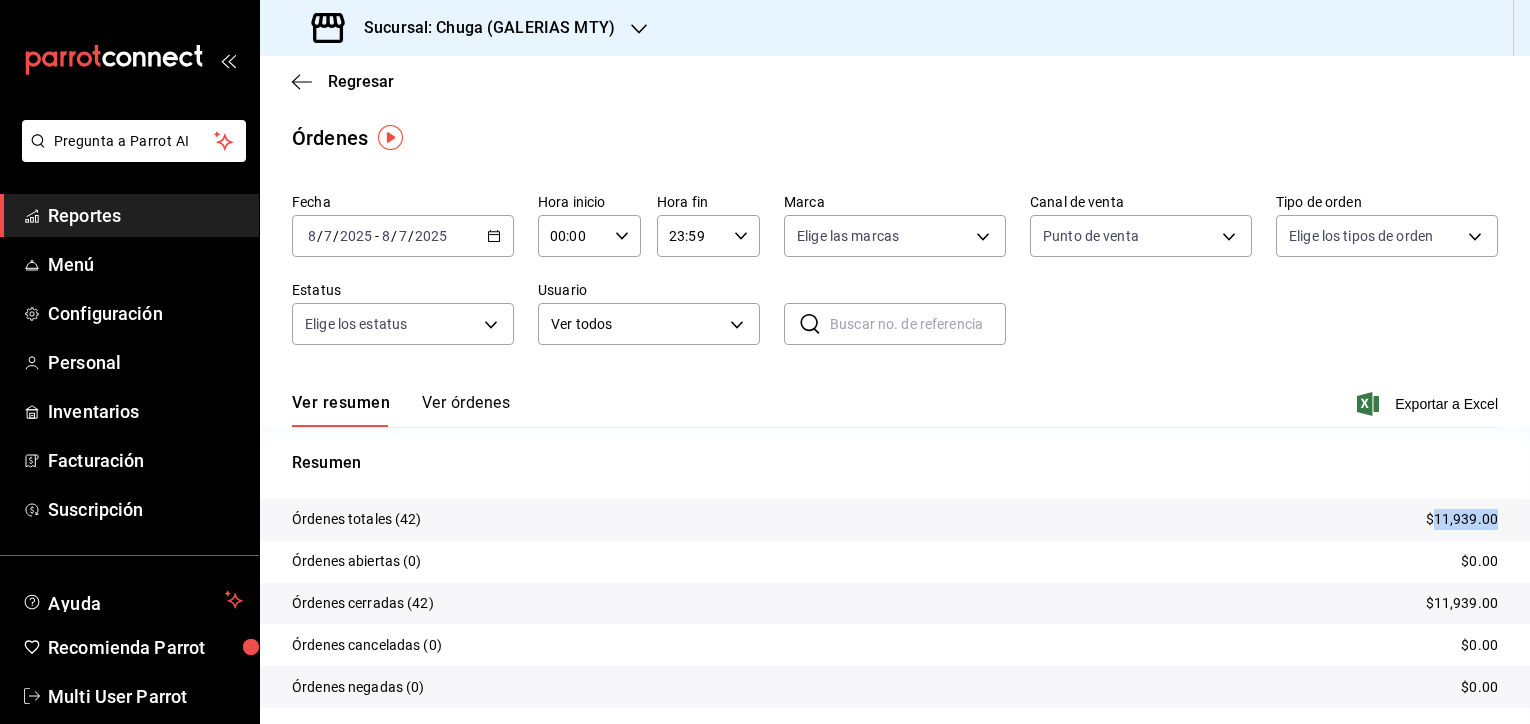 click on "$11,939.00" at bounding box center (1462, 519) 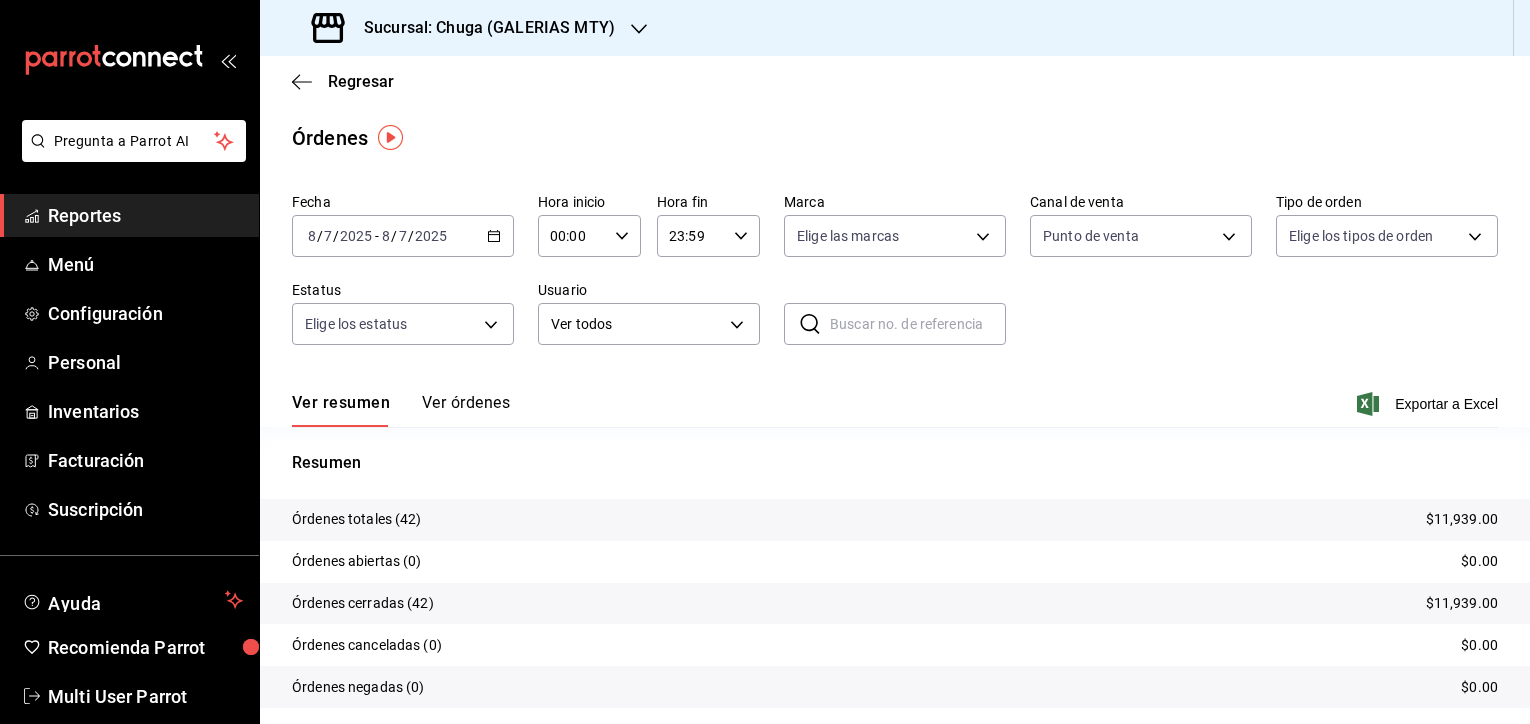 click on "Sucursal: Chuga (GALERIAS MTY)" at bounding box center (481, 28) 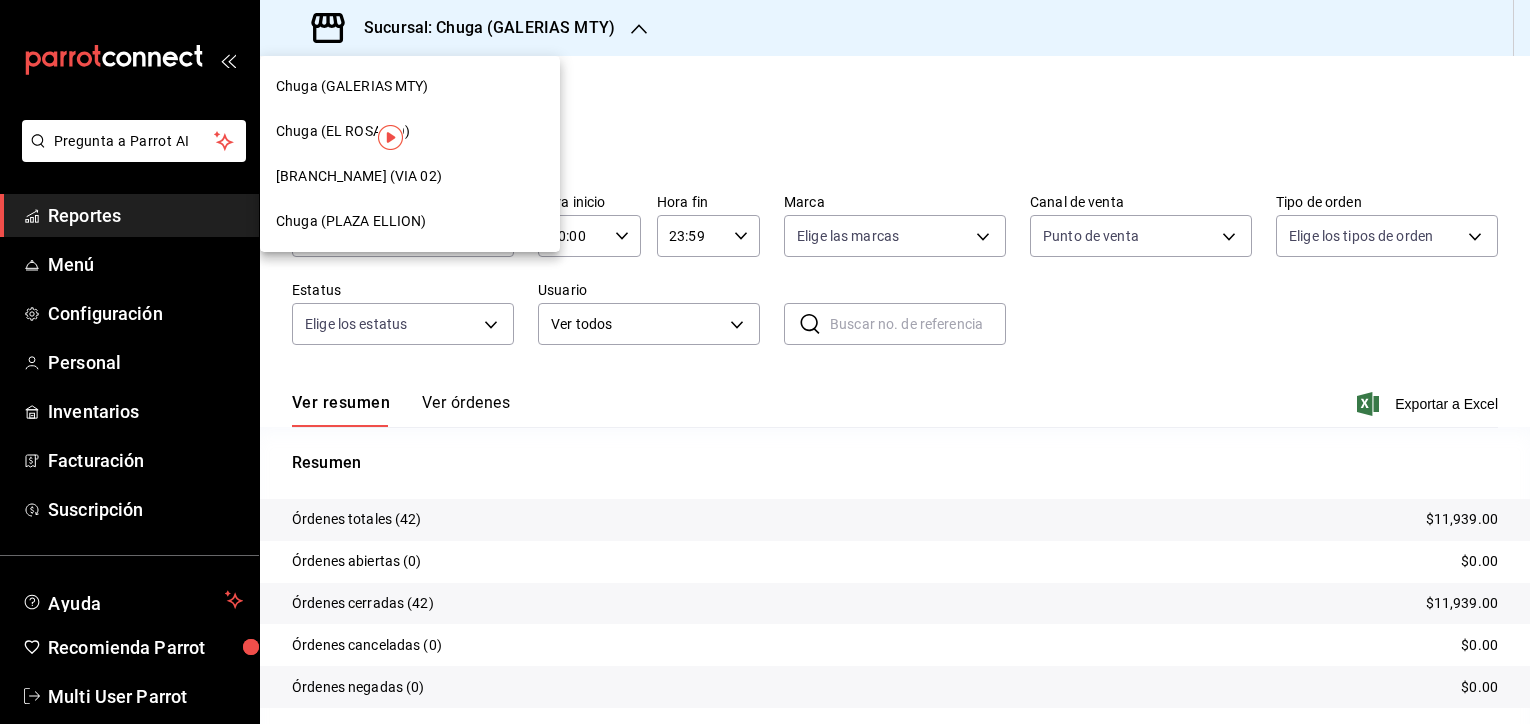 click on "Chuga (EL ROSARIO)" at bounding box center [410, 131] 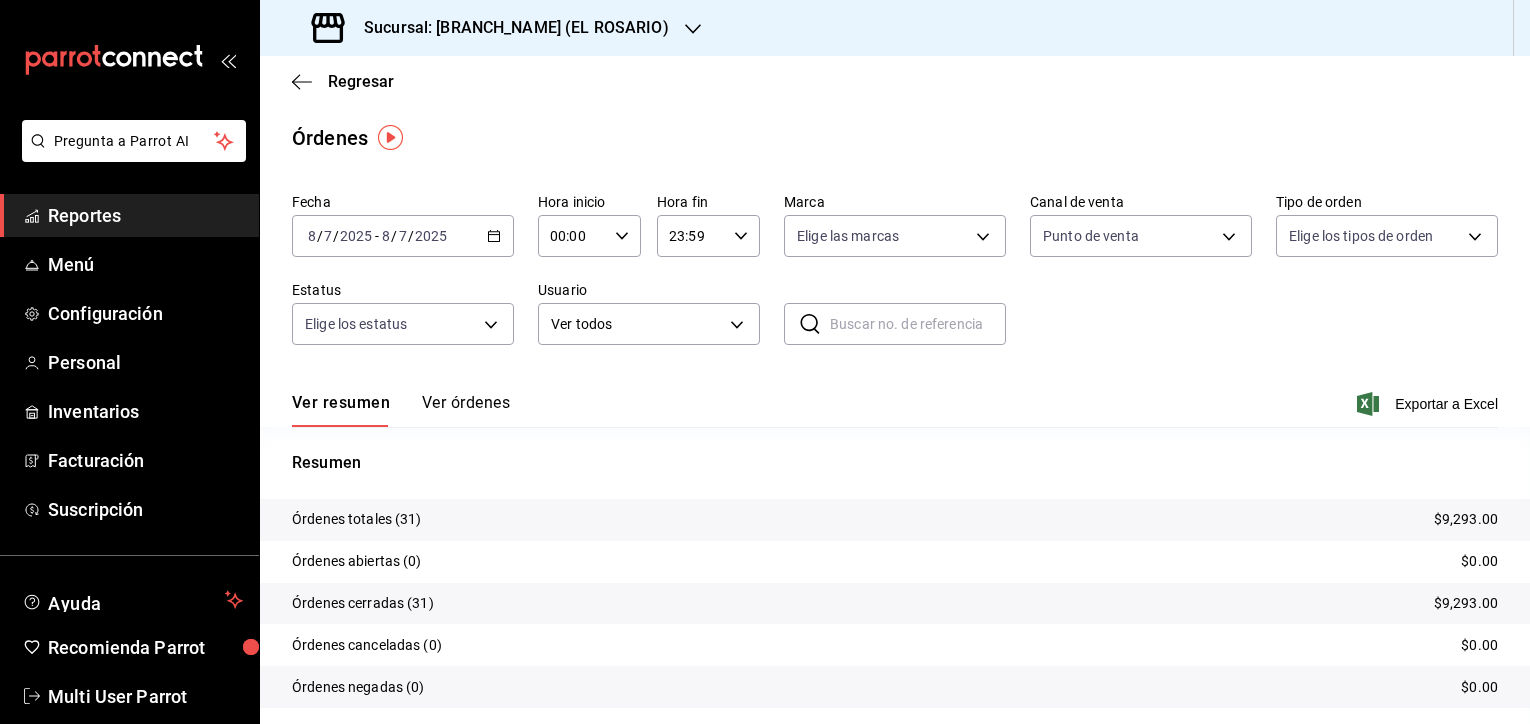 click on "$9,293.00" at bounding box center (1466, 519) 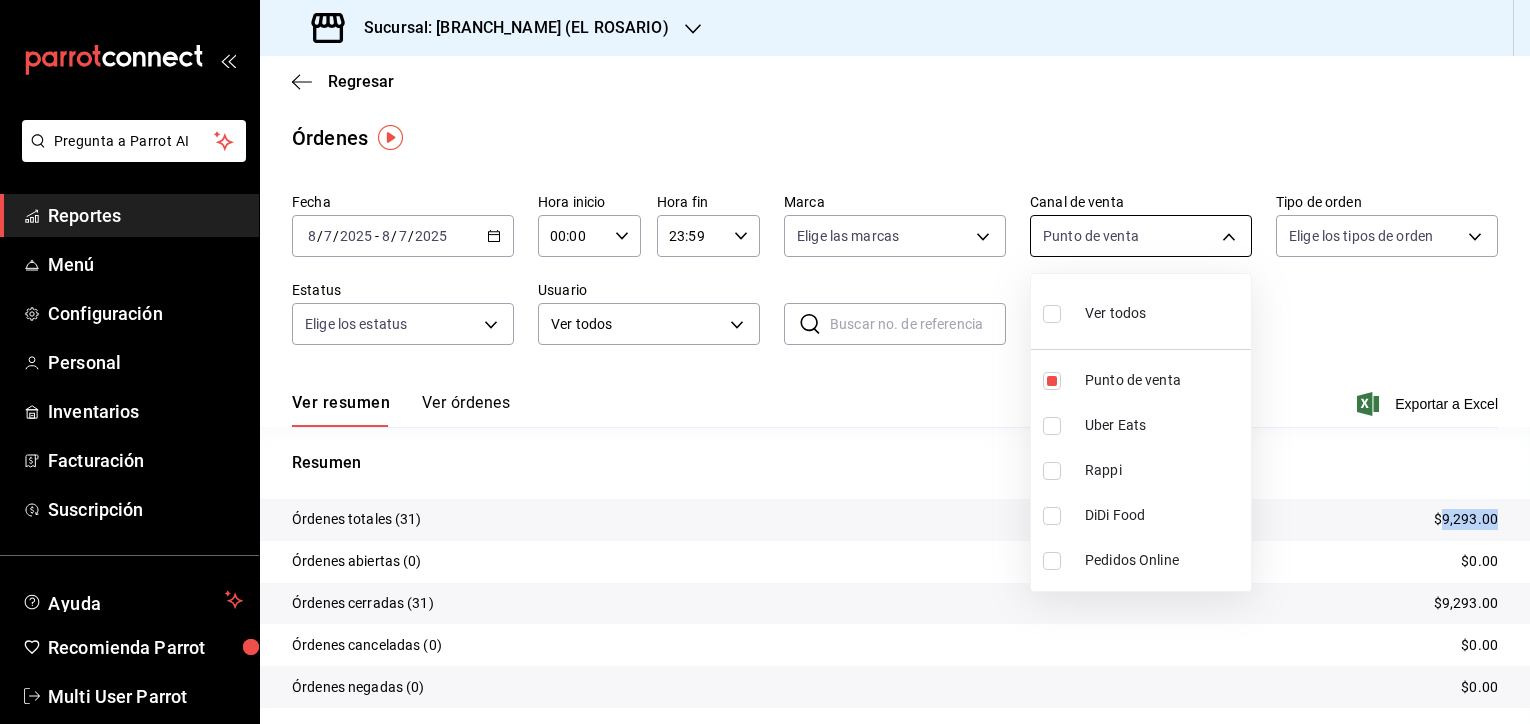 click on "Pregunta a Parrot AI Reportes   Menú   Configuración   Personal   Inventarios   Facturación   Suscripción   Ayuda Recomienda Parrot   Multi User Parrot   Sugerir nueva función   Sucursal: Chuga ([LOCATION]) Regresar Órdenes Fecha [DATE] [DATE] - [DATE] [DATE] Hora inicio 00:00 Hora inicio Hora fin 23:59 Hora fin Marca Elige las marcas Canal de venta Punto de venta PARROT Tipo de orden Elige los tipos de orden Estatus Elige los estatus Usuario Ver todos ALL ​ ​ Ver resumen Ver órdenes Exportar a Excel Resumen Órdenes totales (31) $9,293.00 Órdenes abiertas (0) $0.00 Órdenes cerradas (31) $9,293.00 Órdenes canceladas (0) $0.00 Órdenes negadas (0) $0.00 ¿Quieres ver el consumo promedio por orden y comensal? Ve al reporte de Ticket promedio GANA 1 MES GRATIS EN TU SUSCRIPCIÓN AQUÍ Ver video tutorial Ir a video Pregunta a Parrot AI Reportes   Menú   Configuración   Personal   Inventarios   Facturación   Suscripción   Ayuda Recomienda Parrot   Multi User Parrot     Rappi" at bounding box center (765, 362) 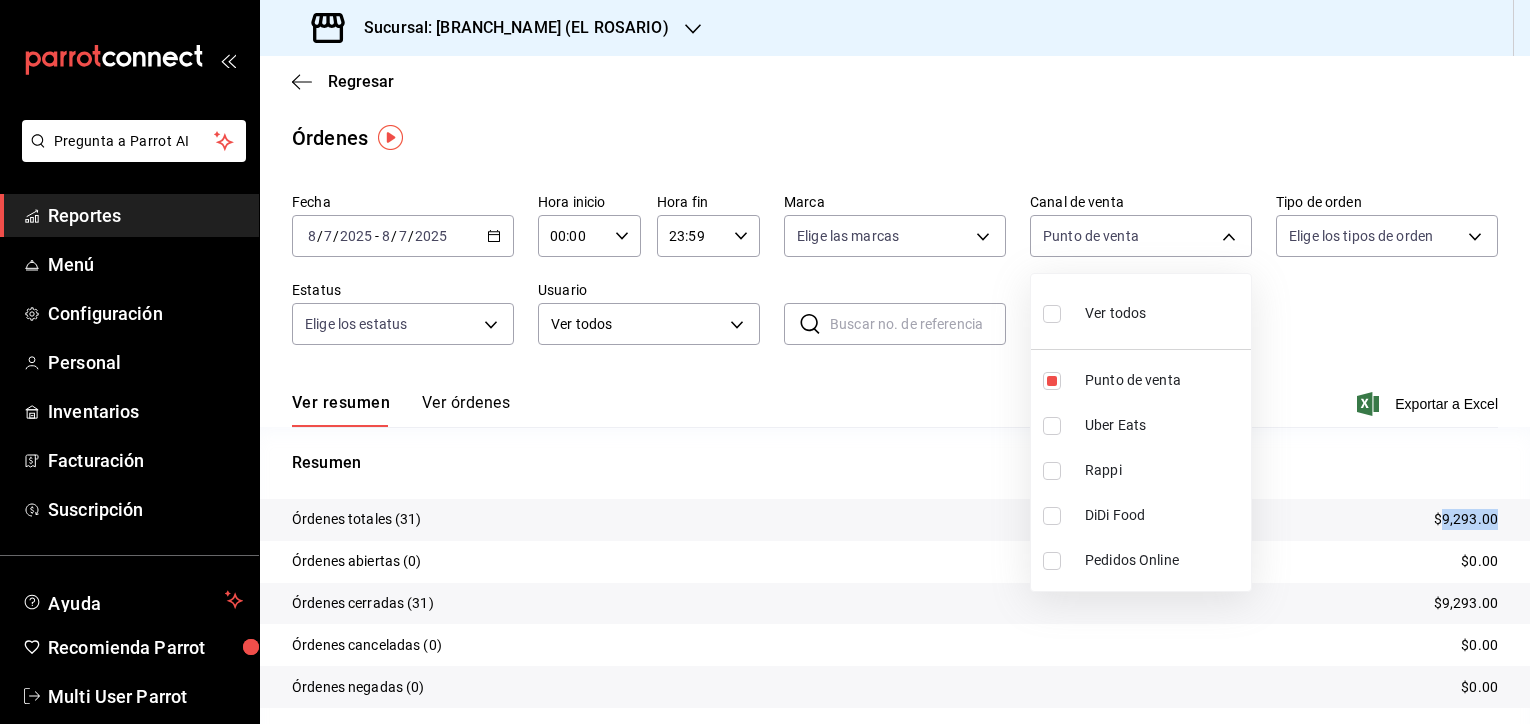 click on "Uber Eats" at bounding box center (1164, 425) 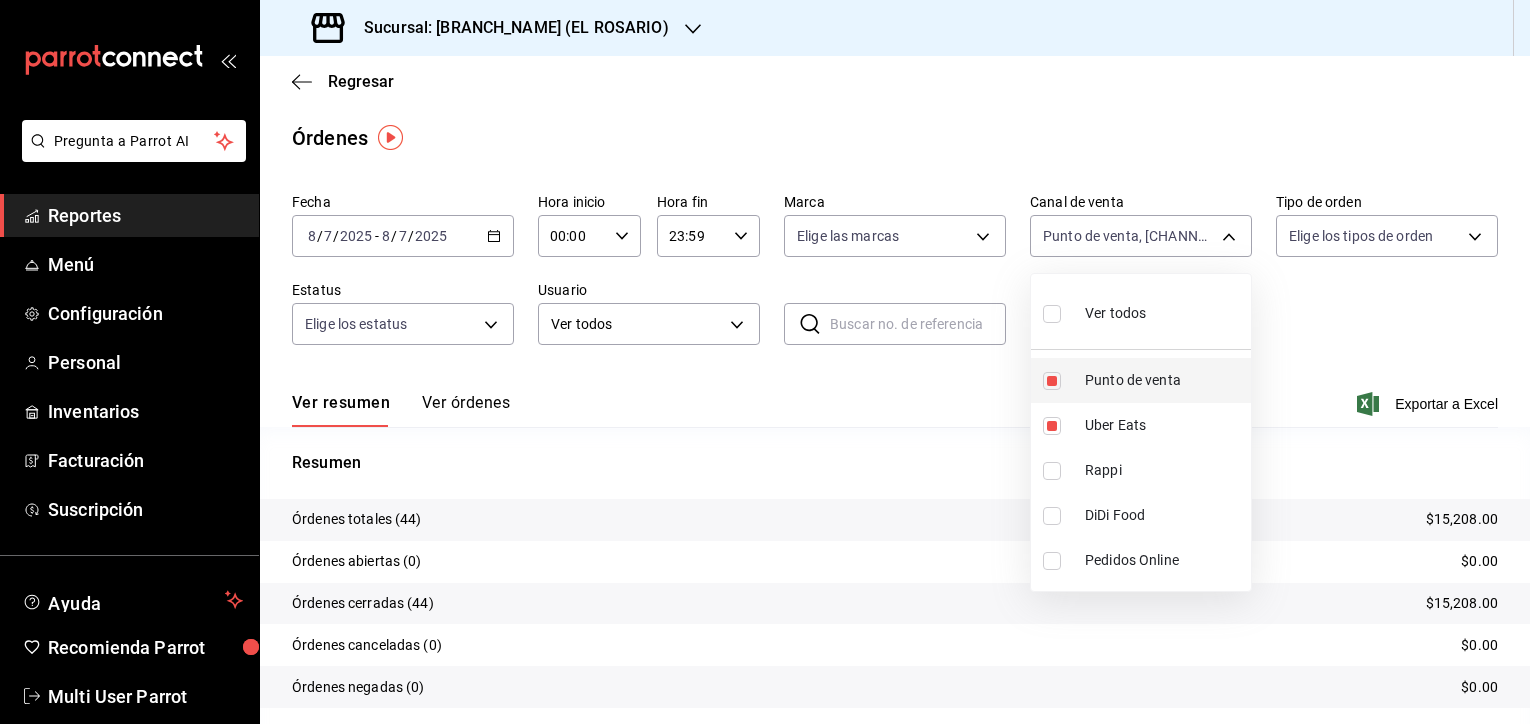 click on "Punto de venta" at bounding box center [1164, 380] 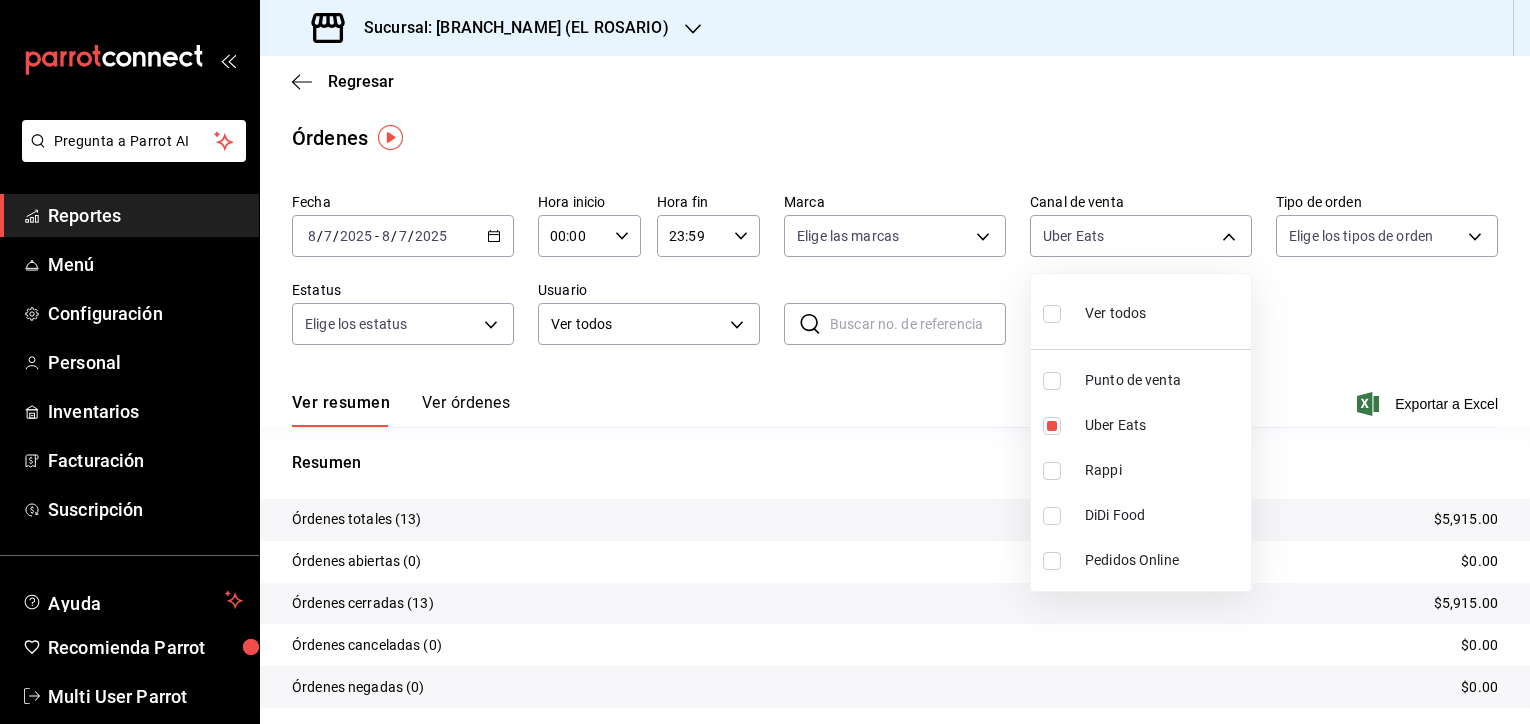 click at bounding box center (765, 362) 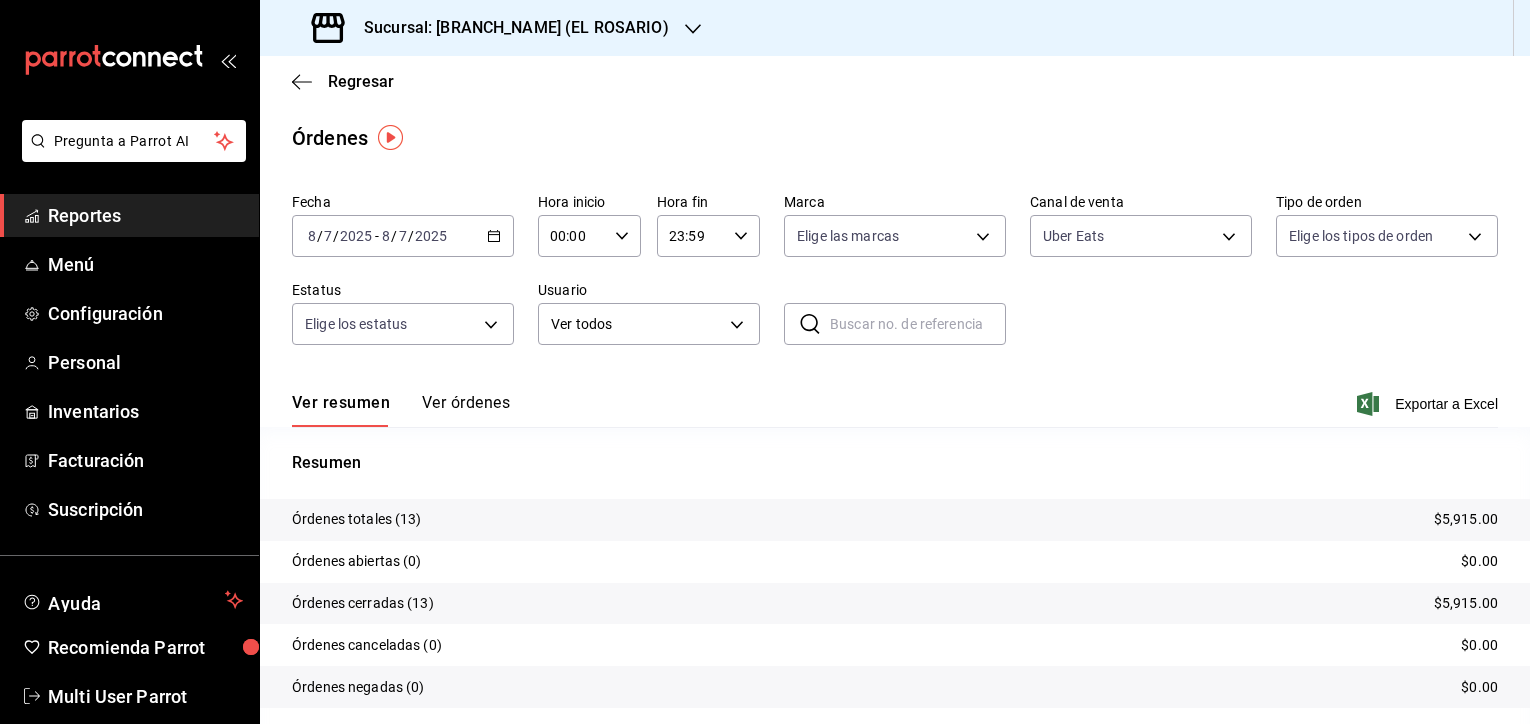click on "$5,915.00" at bounding box center [1466, 519] 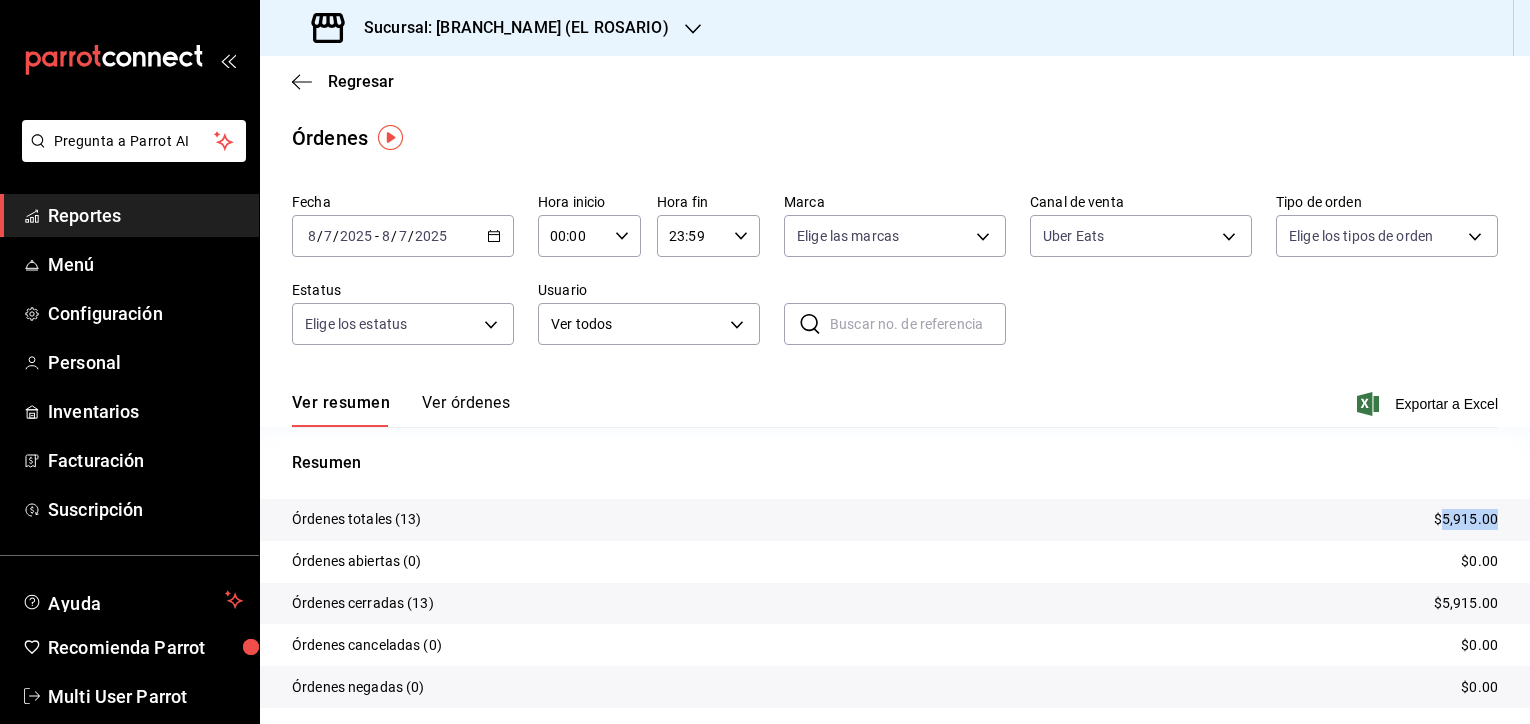 click on "$5,915.00" at bounding box center (1466, 519) 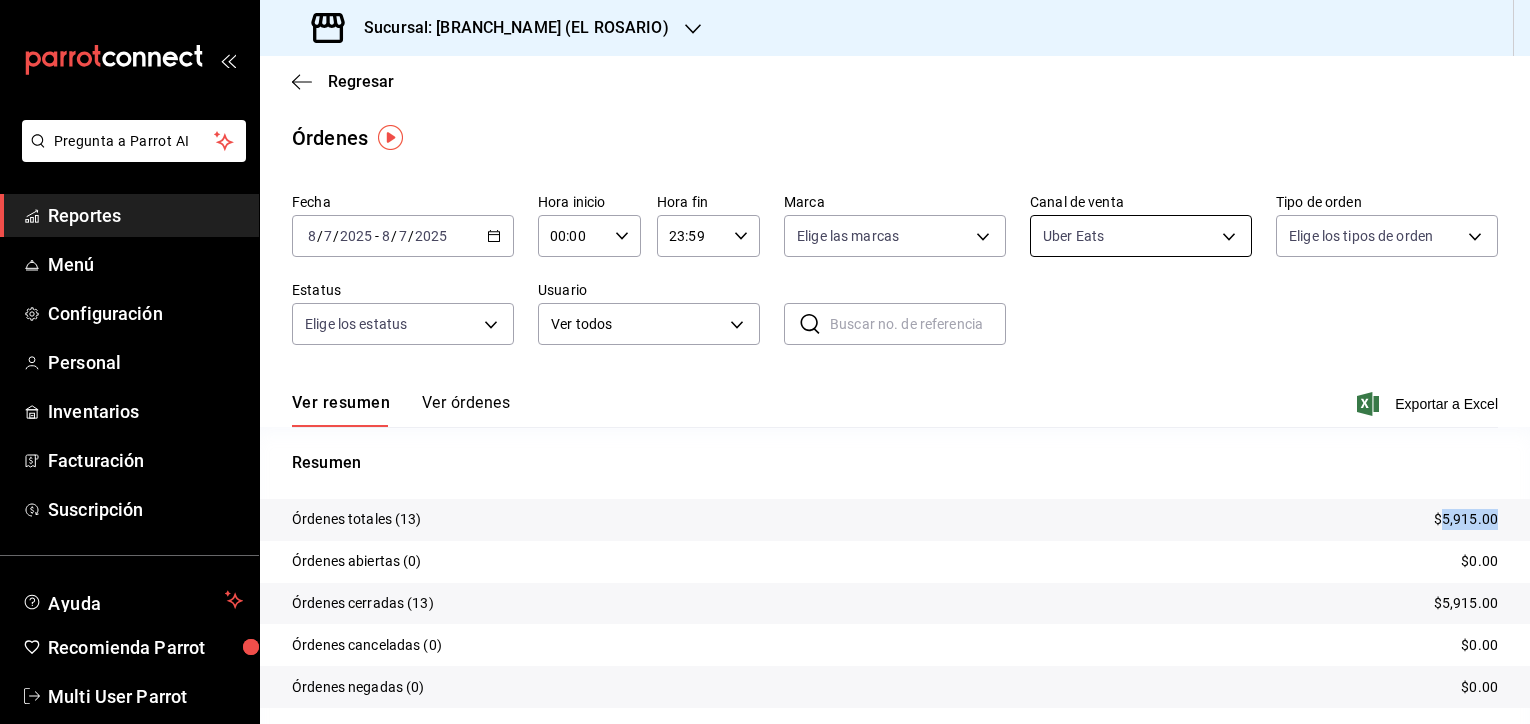 click on "Pregunta a Parrot AI Reportes   Menú   Configuración   Personal   Inventarios   Facturación   Suscripción   Ayuda Recomienda Parrot   Multi User Parrot   Sugerir nueva función   Sucursal: Chuga ([LOCATION]) Regresar Órdenes Fecha [DATE] [DATE] - [DATE] [DATE] Hora inicio 00:00 Hora inicio Hora fin 23:59 Hora fin Marca Elige las marcas Canal de venta Uber Eats UBER_EATS Tipo de orden Elige los tipos de orden Estatus Elige los estatus Usuario Ver todos ALL ​ ​ Ver resumen Ver órdenes Exportar a Excel Resumen Órdenes totales (13) $5,915.00 Órdenes abiertas (0) $0.00 Órdenes cerradas (13) $5,915.00 Órdenes canceladas (0) $0.00 Órdenes negadas (0) $0.00 ¿Quieres ver el consumo promedio por orden y comensal? Ve al reporte de Ticket promedio GANA 1 MES GRATIS EN TU SUSCRIPCIÓN AQUÍ Ver video tutorial Ir a video Pregunta a Parrot AI Reportes   Menú   Configuración   Personal   Inventarios   Facturación   Suscripción   Ayuda Recomienda Parrot   Multi User Parrot" at bounding box center (765, 362) 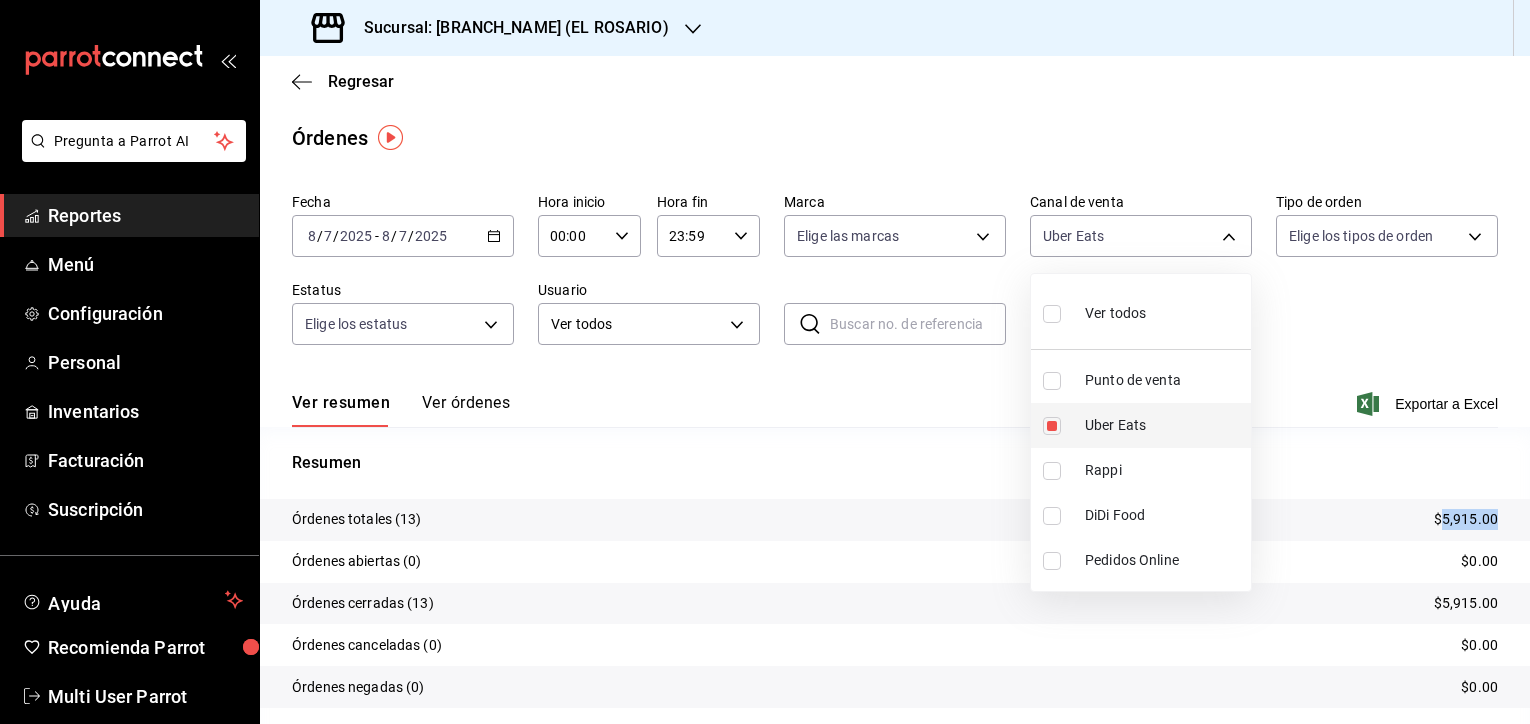 click on "Uber Eats" at bounding box center [1141, 425] 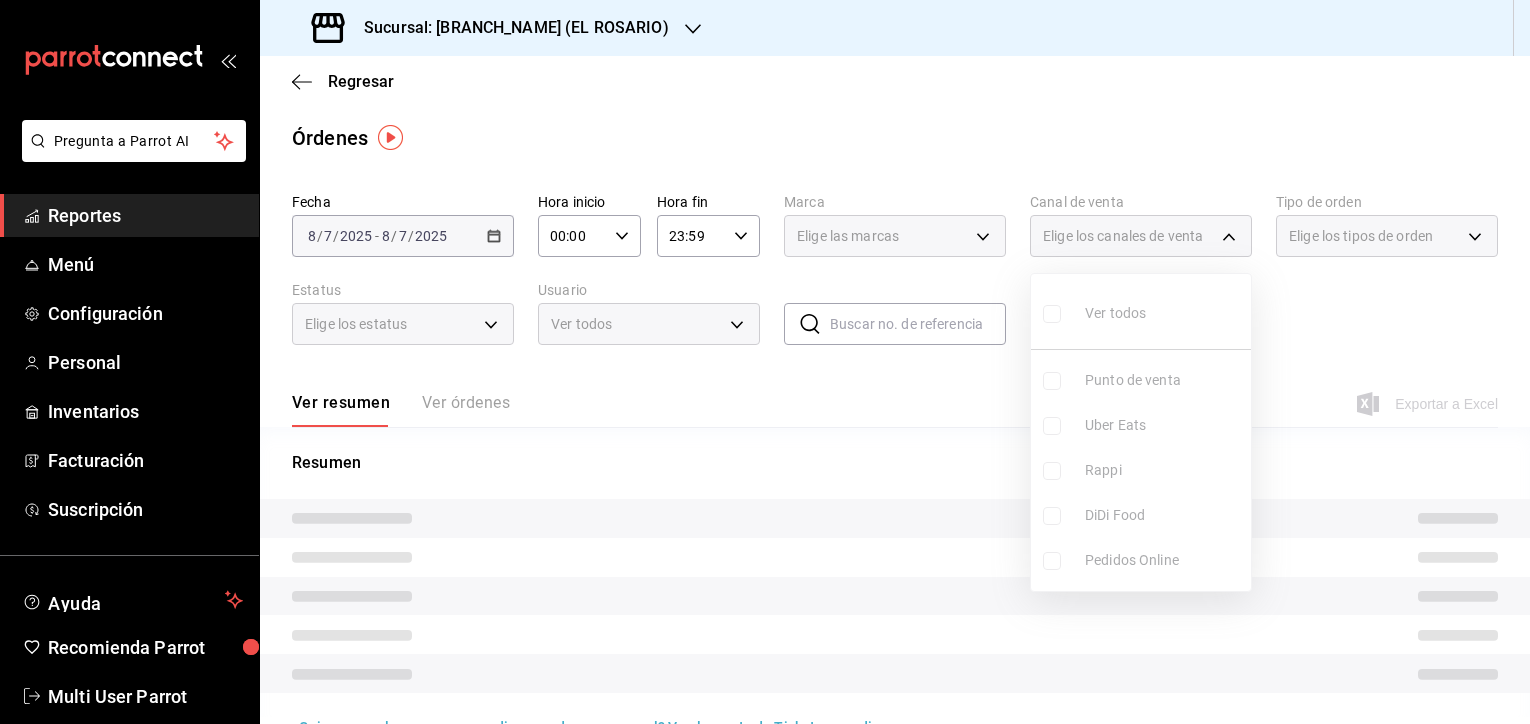 click on "Rappi" at bounding box center [1141, 470] 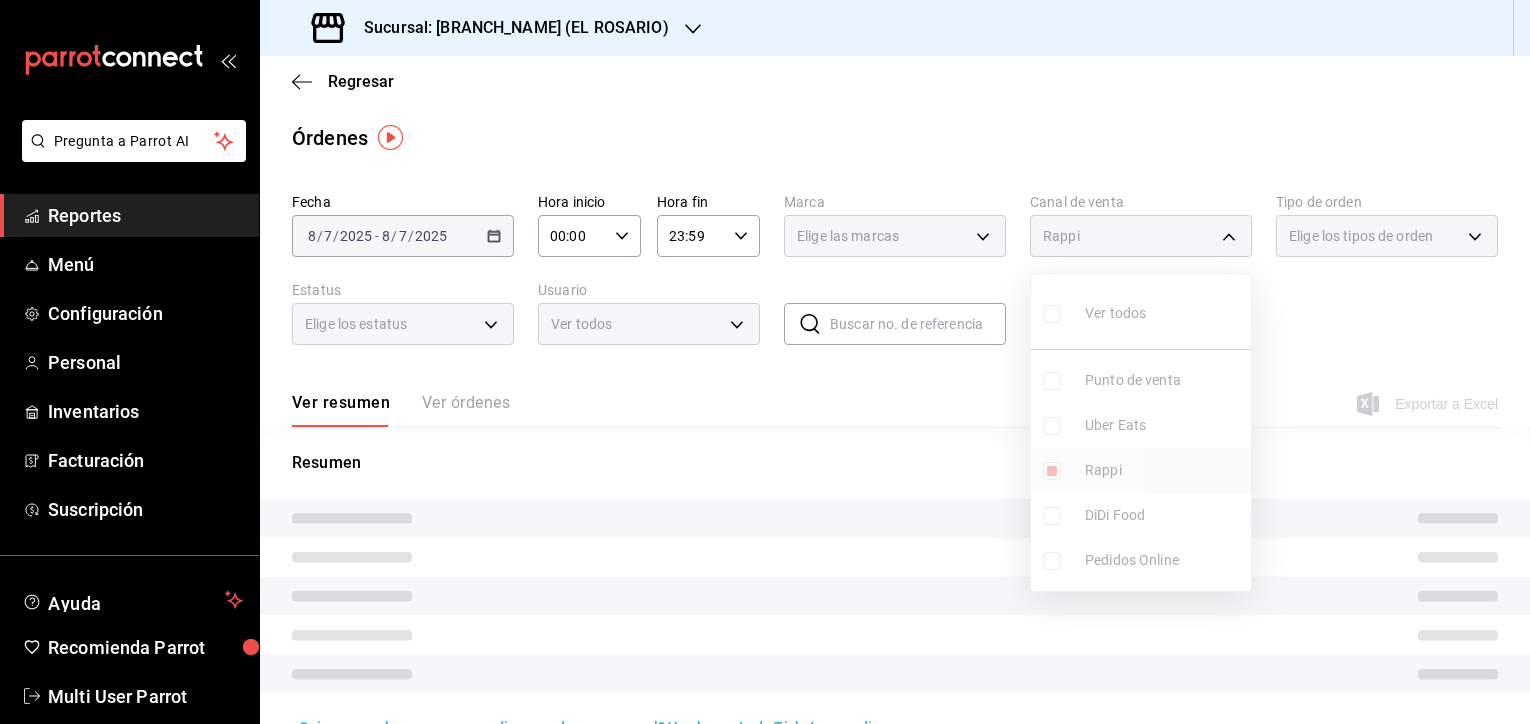 type on "RAPPI" 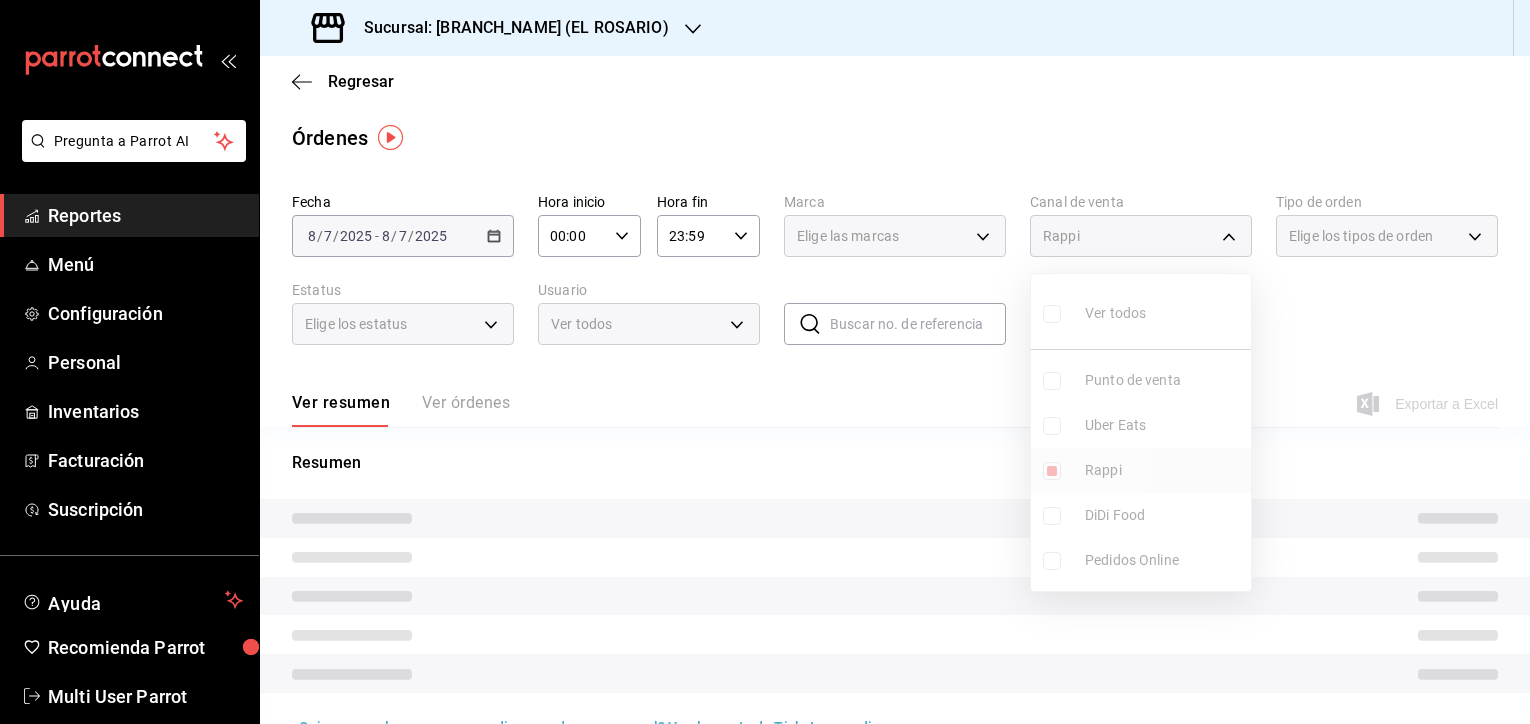 checkbox on "true" 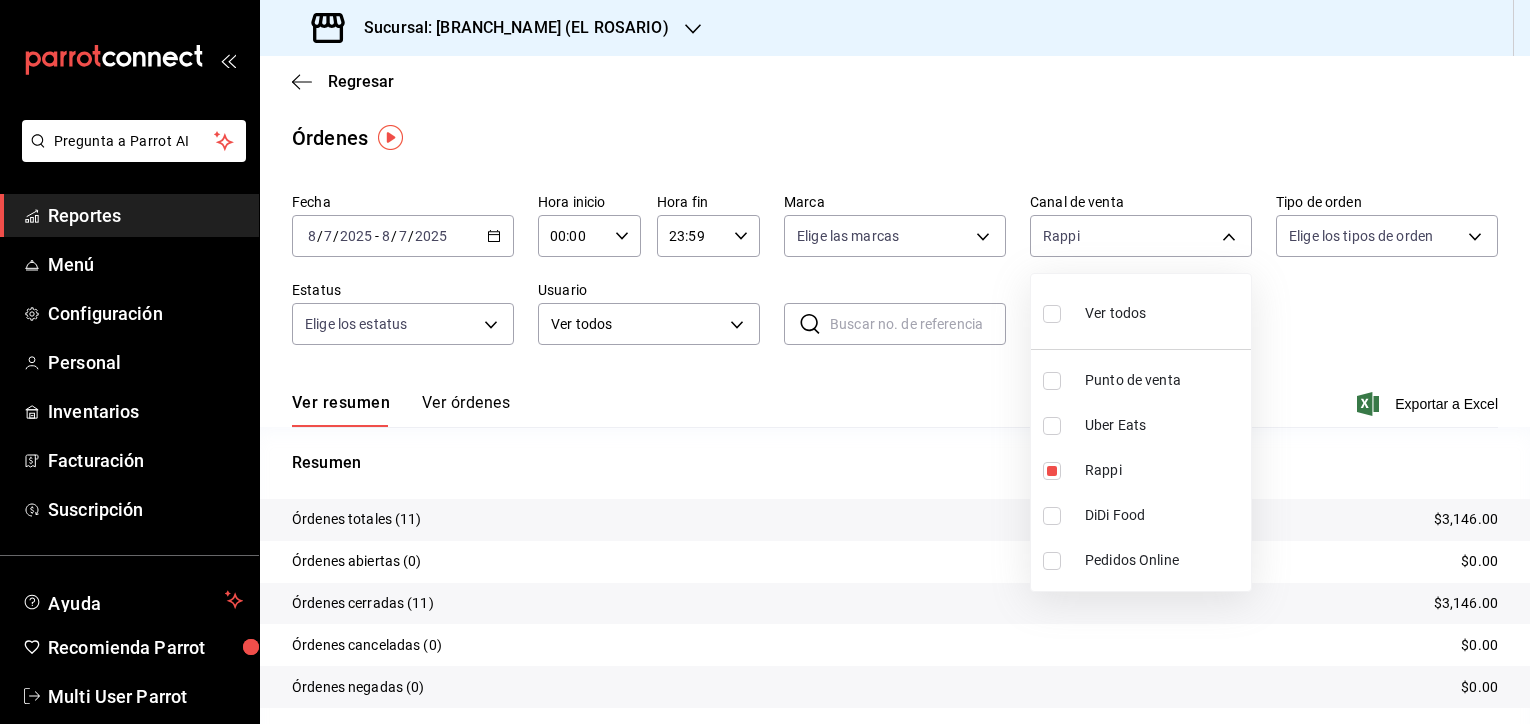 click at bounding box center [765, 362] 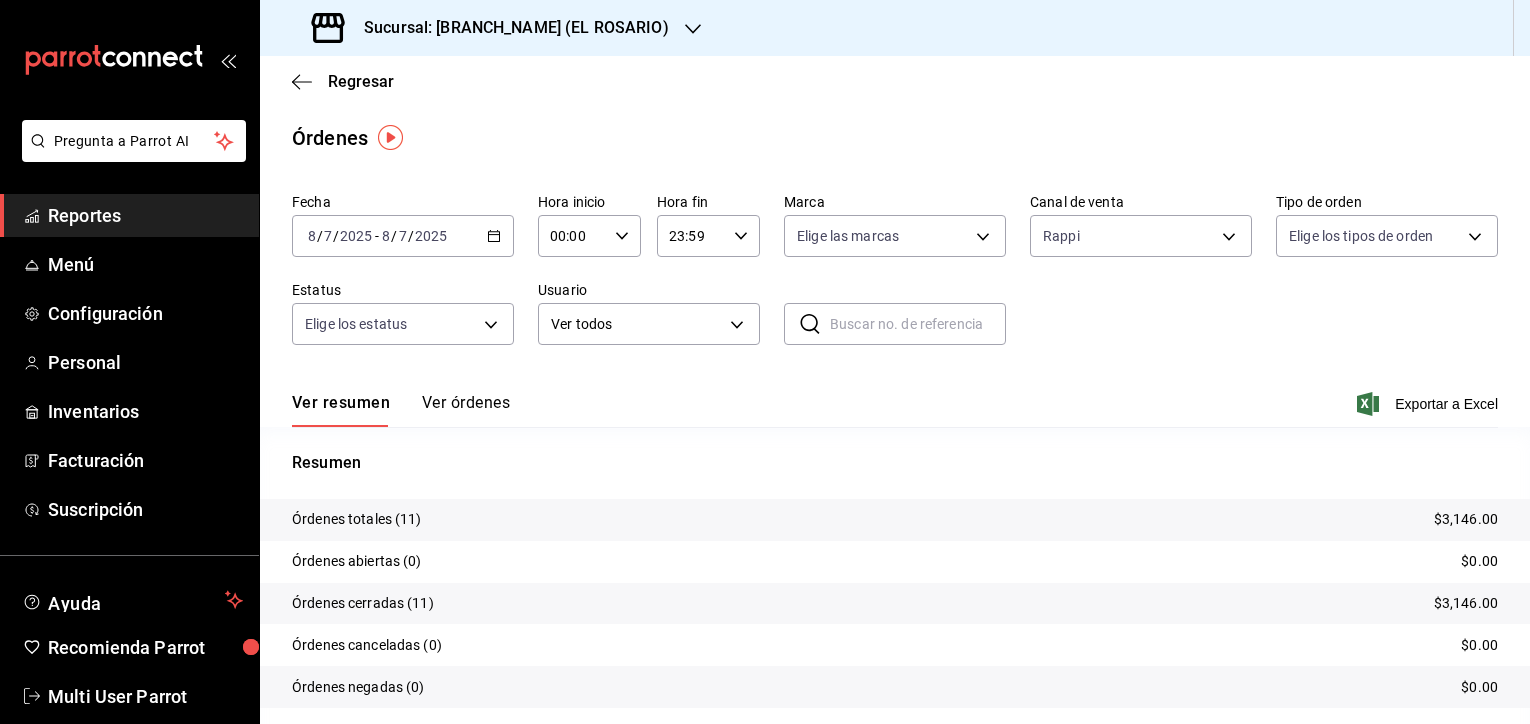 click on "$3,146.00" at bounding box center [1466, 519] 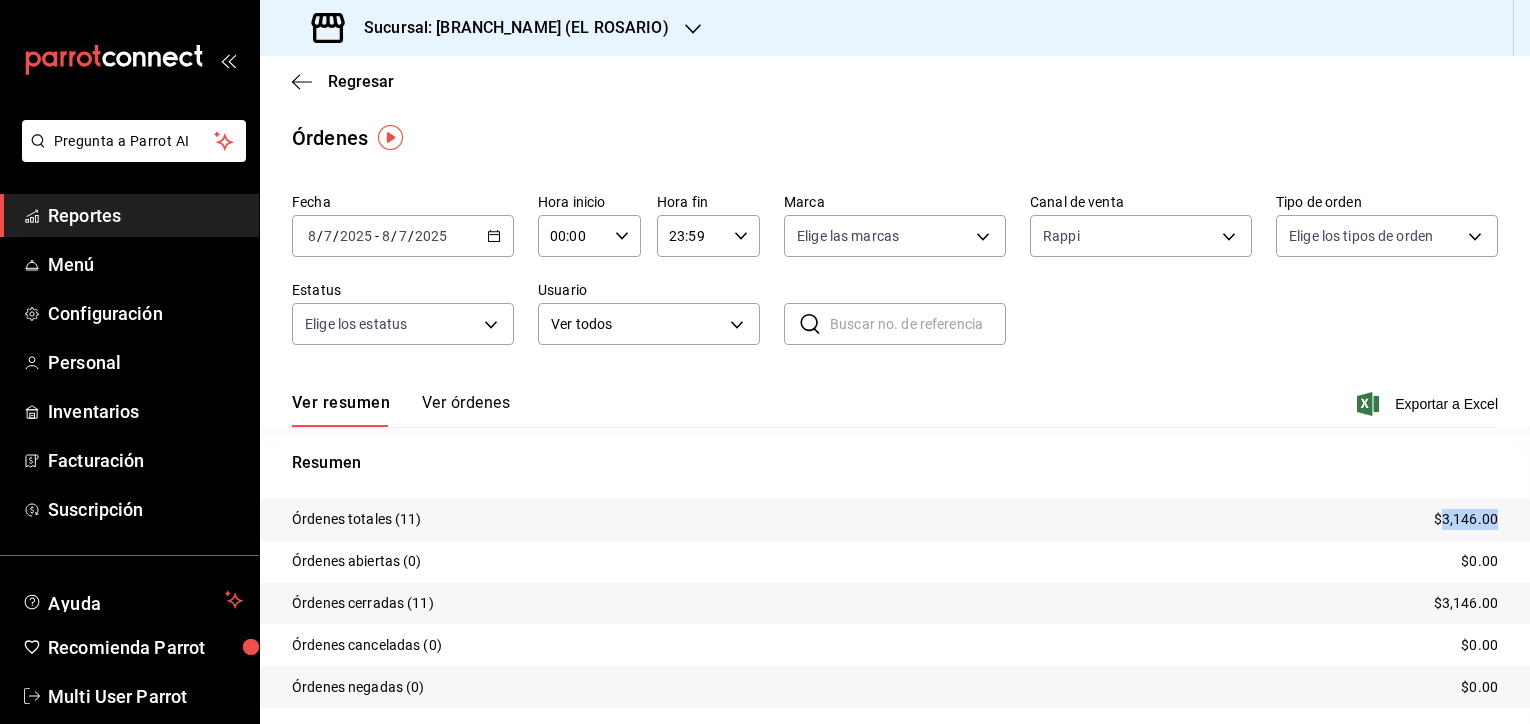 click on "$3,146.00" at bounding box center (1466, 519) 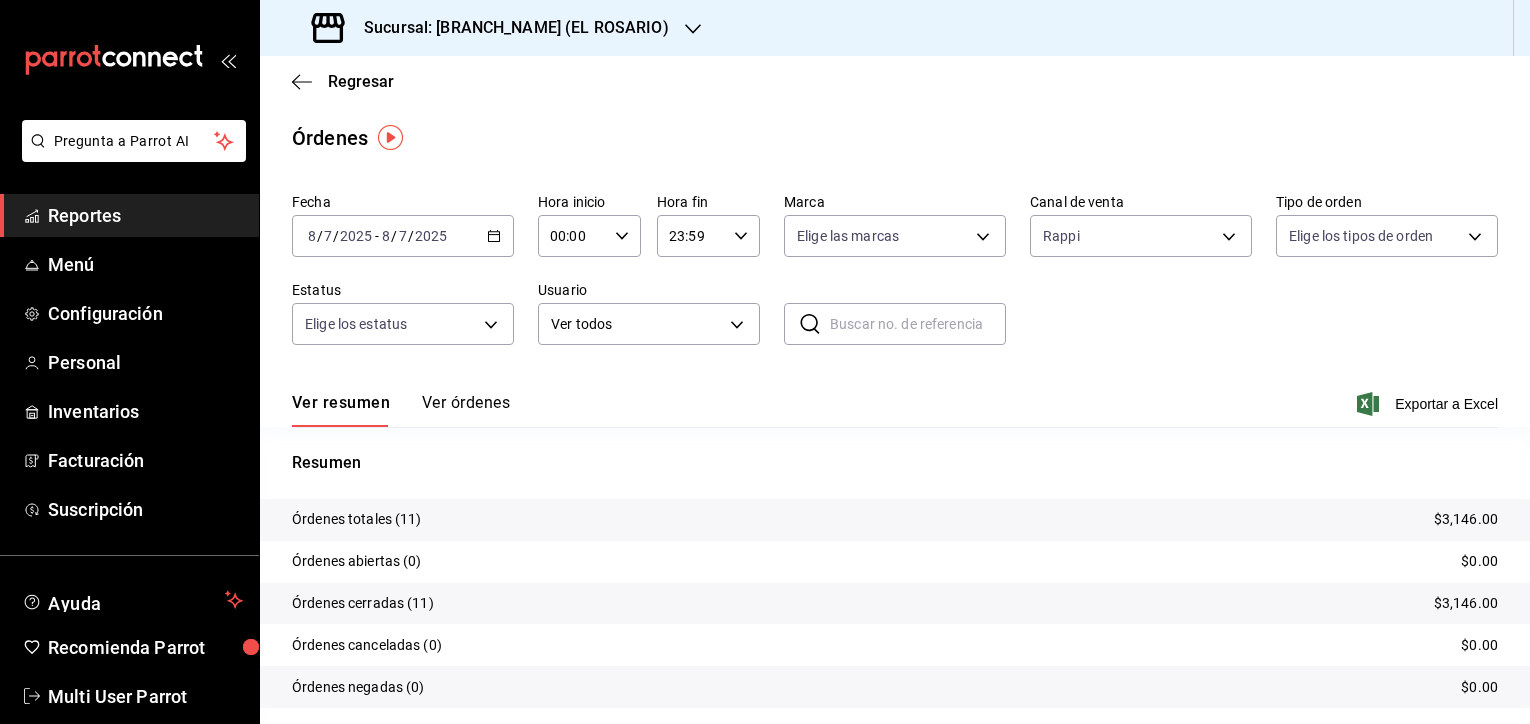 click on "Sucursal: [BRANCH_NAME] (EL ROSARIO)" at bounding box center (508, 28) 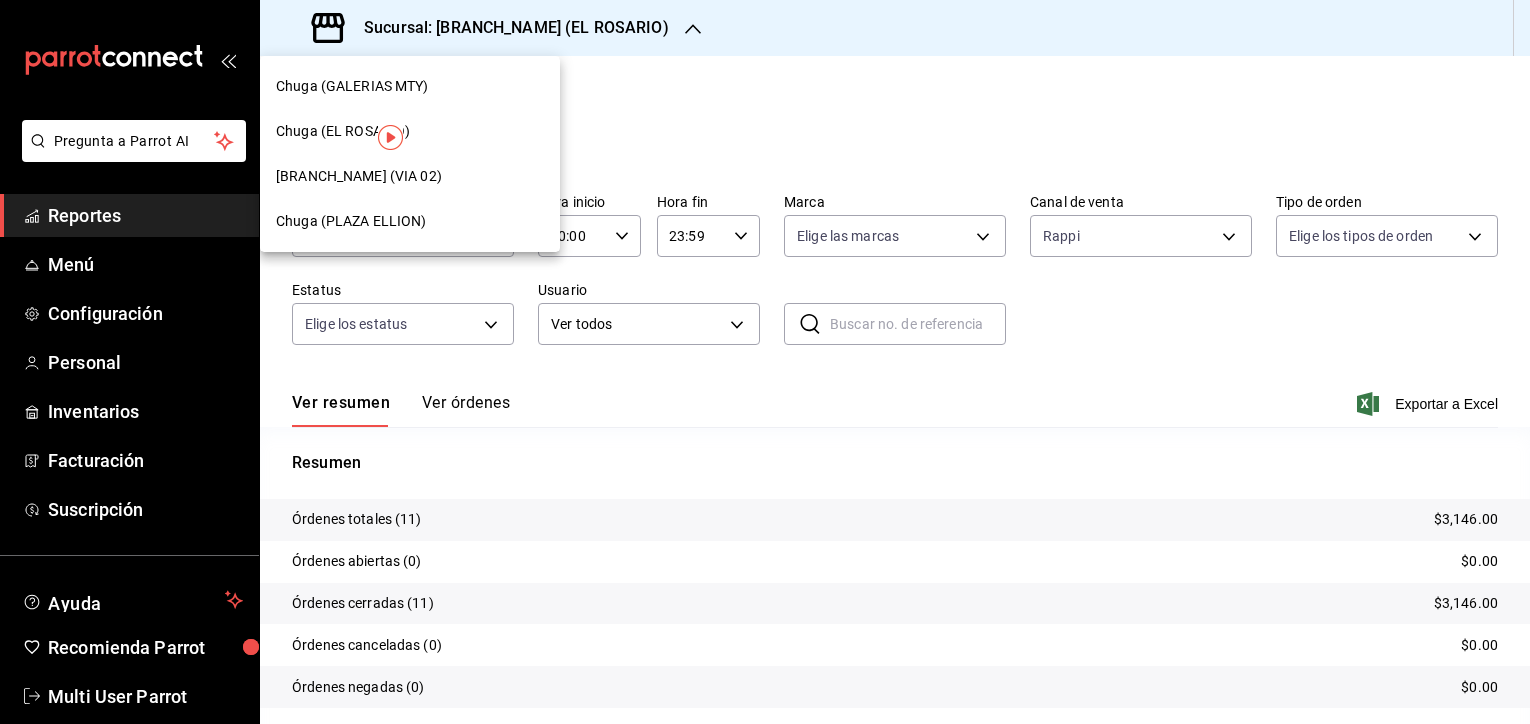 click on "Chuga (GALERIAS MTY)" at bounding box center [352, 86] 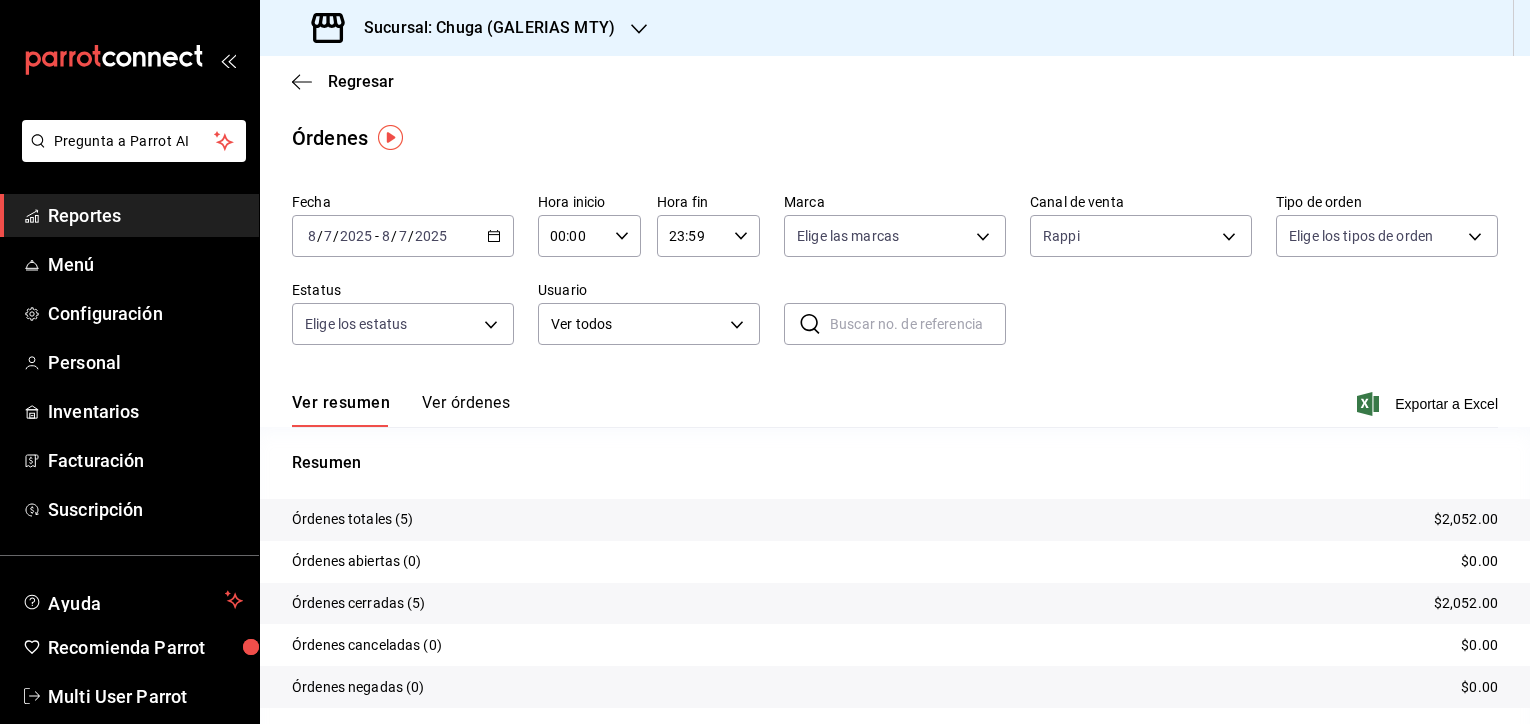 click on "$2,052.00" at bounding box center [1466, 519] 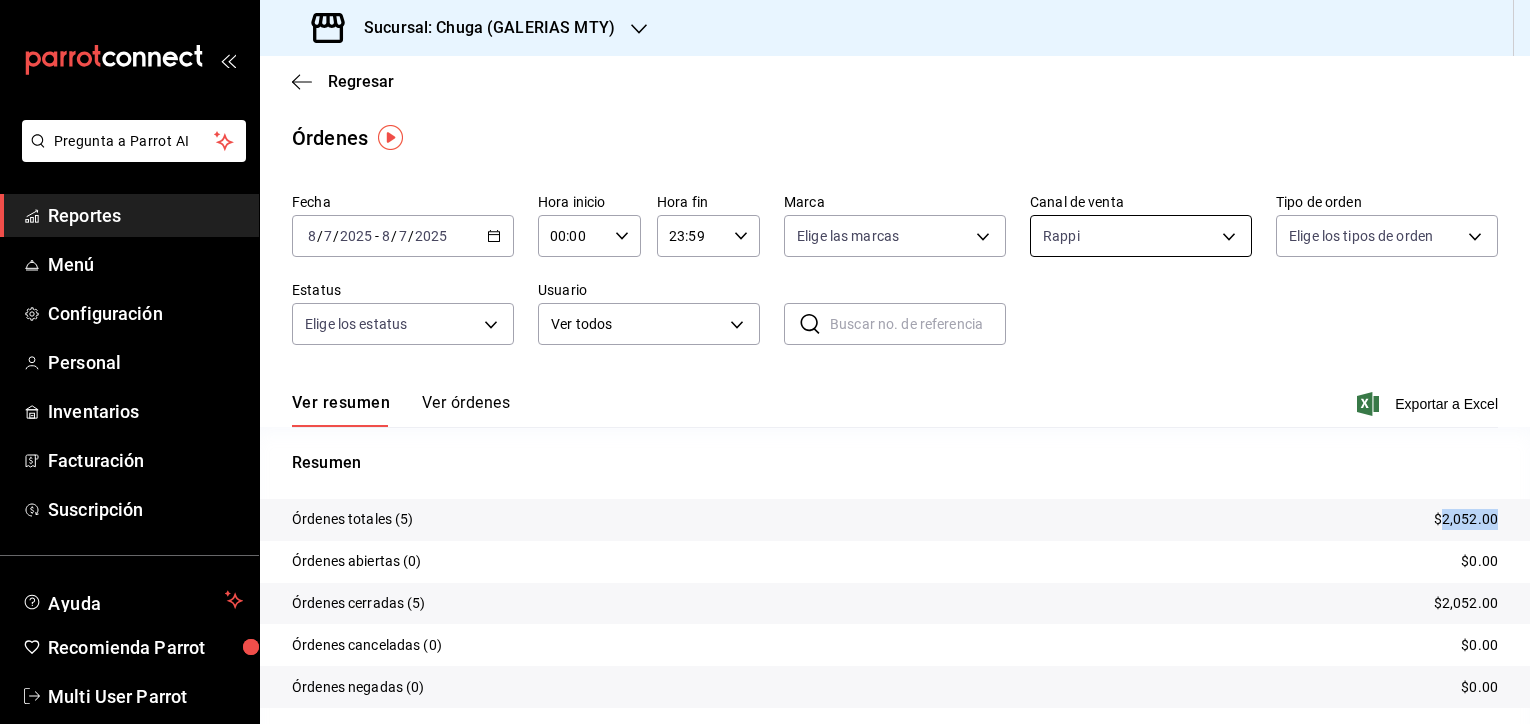 click on "Pregunta a Parrot AI Reportes   Menú   Configuración   Personal   Inventarios   Facturación   Suscripción   Ayuda Recomienda Parrot   Multi User Parrot   Sugerir nueva función   Sucursal: Chuga ([LOCATION]) Regresar Órdenes Fecha [DATE] [DATE] - [DATE] [DATE] Hora inicio 00:00 Hora inicio Hora fin 23:59 Hora fin Marca Elige las marcas Canal de venta Rappi RAPPI Tipo de orden Elige los tipos de orden Estatus Elige los estatus Usuario Ver todos ALL ​ ​ Ver resumen Ver órdenes Exportar a Excel Resumen Órdenes totales (5) $2,052.00 Órdenes abiertas (0) $0.00 Órdenes cerradas (5) $2,052.00 Órdenes canceladas (0) $0.00 Órdenes negadas (0) $0.00 ¿Quieres ver el consumo promedio por orden y comensal? Ve al reporte de Ticket promedio GANA 1 MES GRATIS EN TU SUSCRIPCIÓN AQUÍ Ver video tutorial Ir a video Pregunta a Parrot AI Reportes   Menú   Configuración   Personal   Inventarios   Facturación   Suscripción   Ayuda Recomienda Parrot   Multi User Parrot     ([PHONE])" at bounding box center (765, 362) 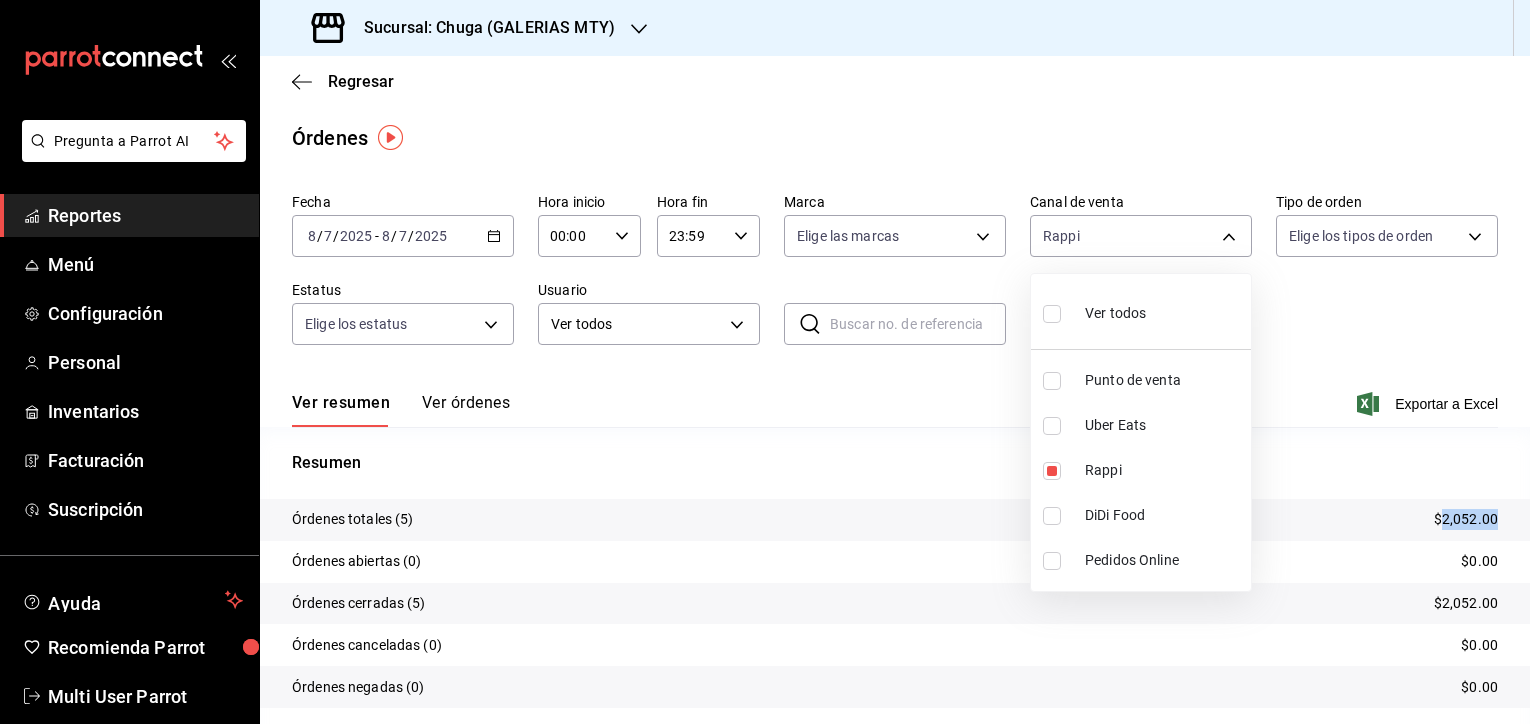 click on "Uber Eats" at bounding box center [1164, 425] 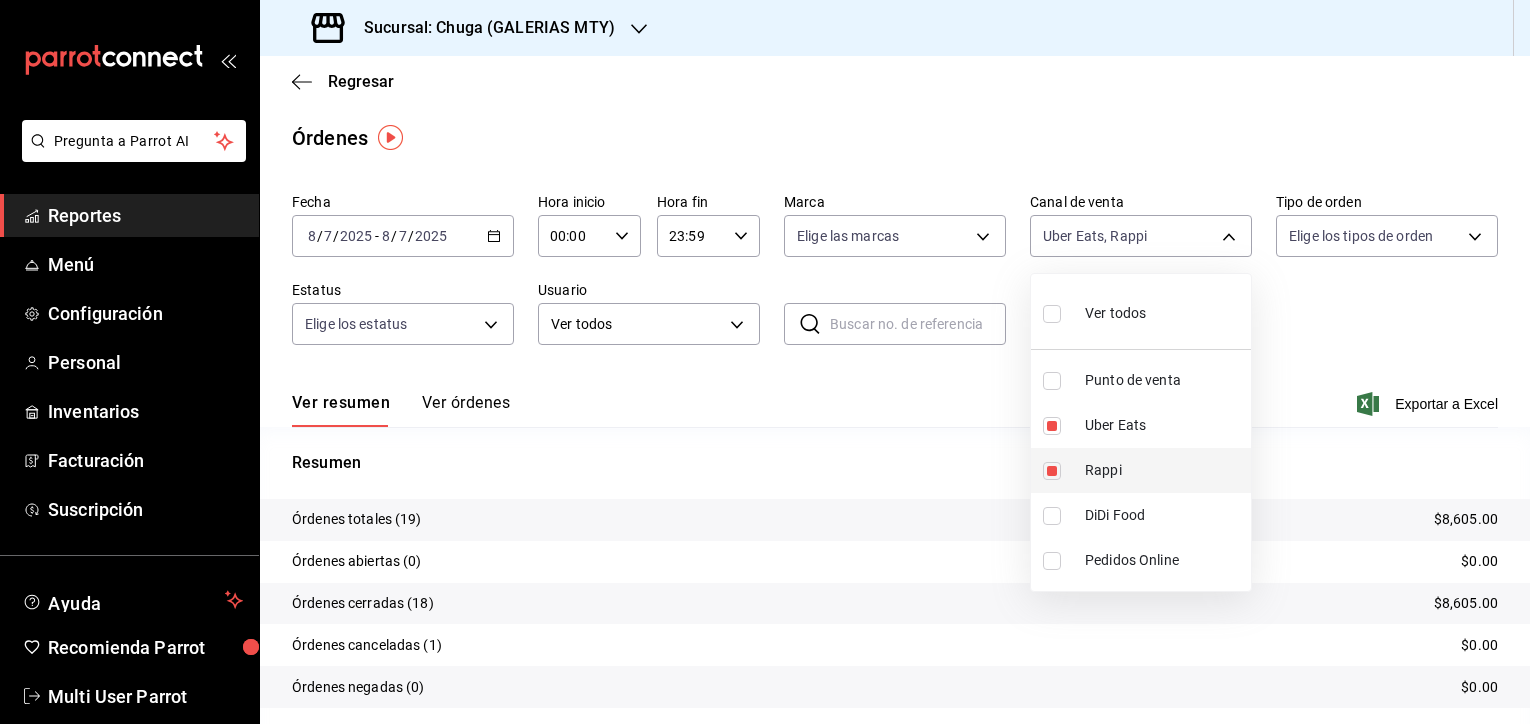 click on "Rappi" at bounding box center (1141, 470) 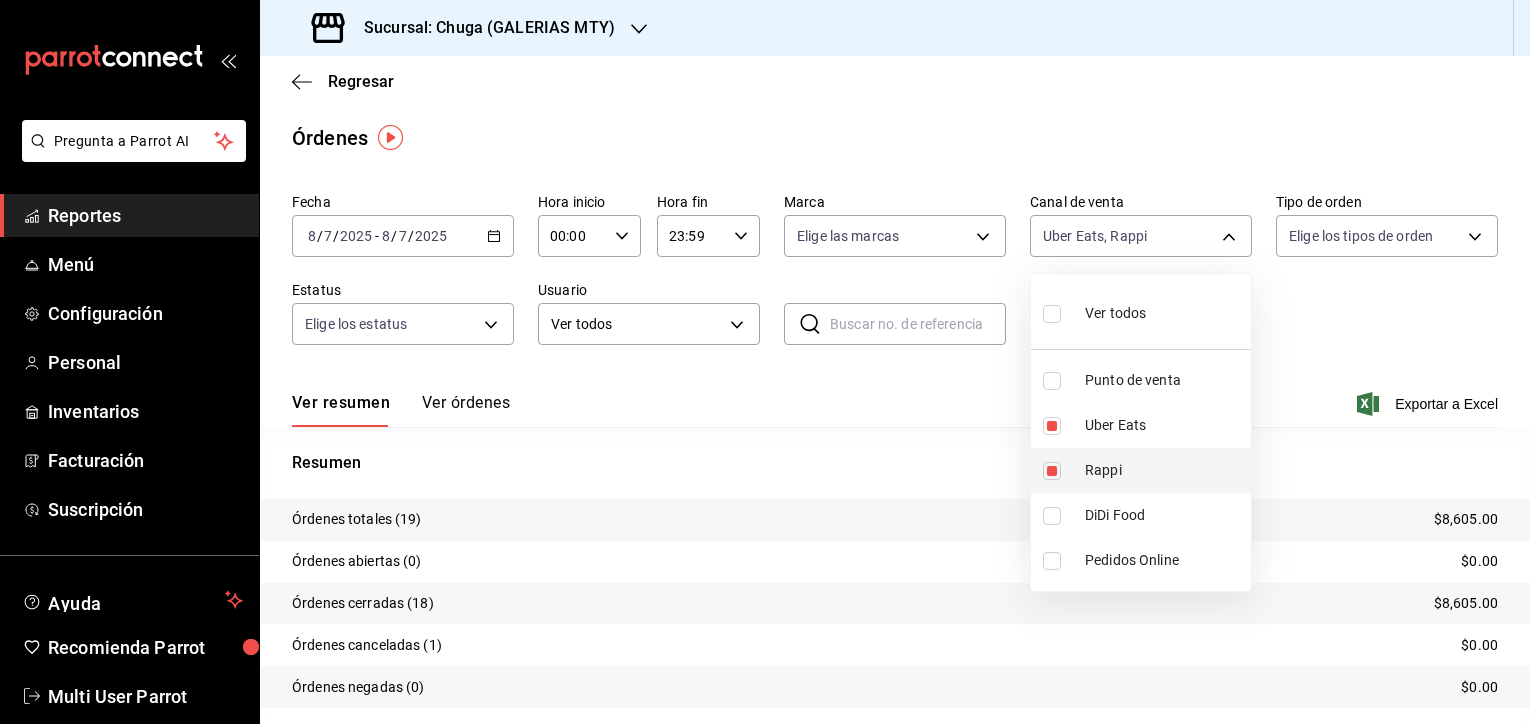 type on "UBER_EATS" 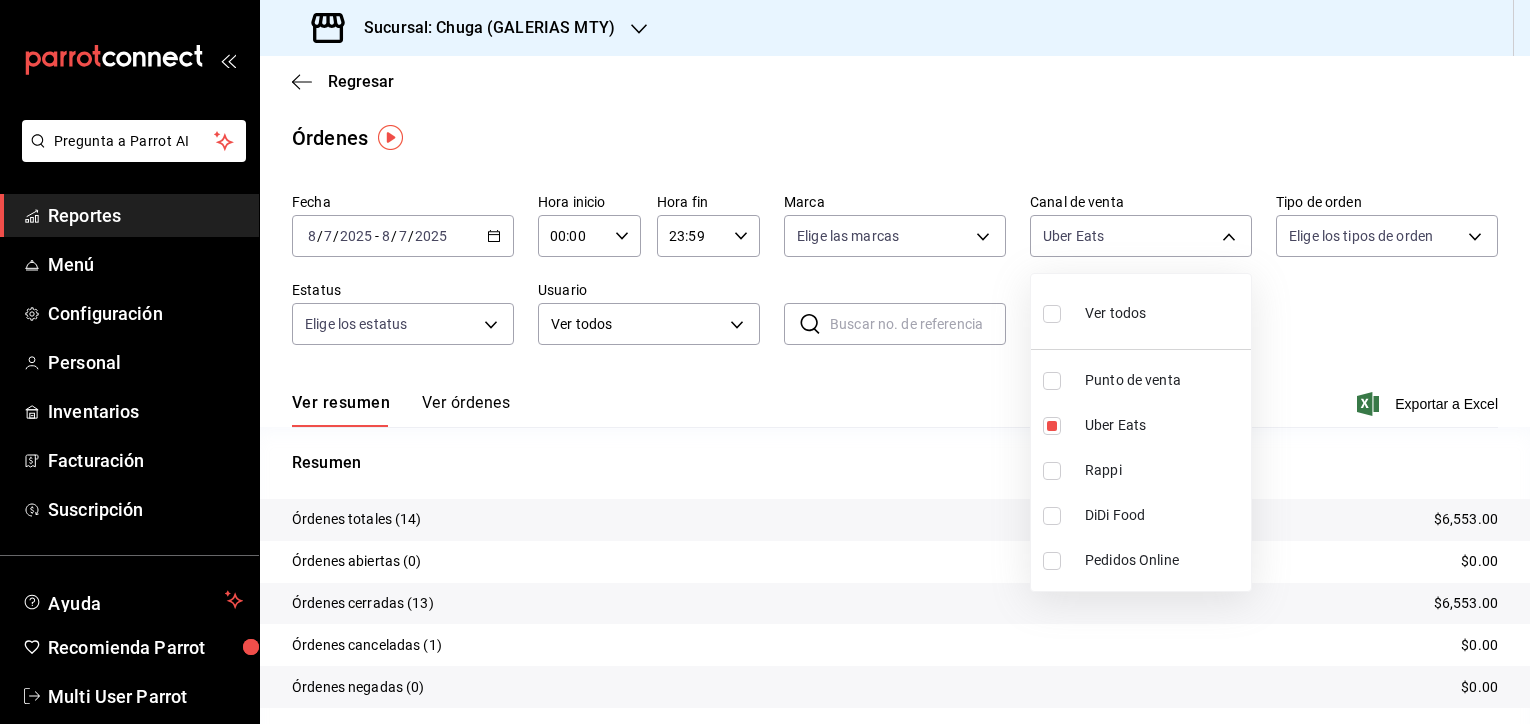 click at bounding box center [765, 362] 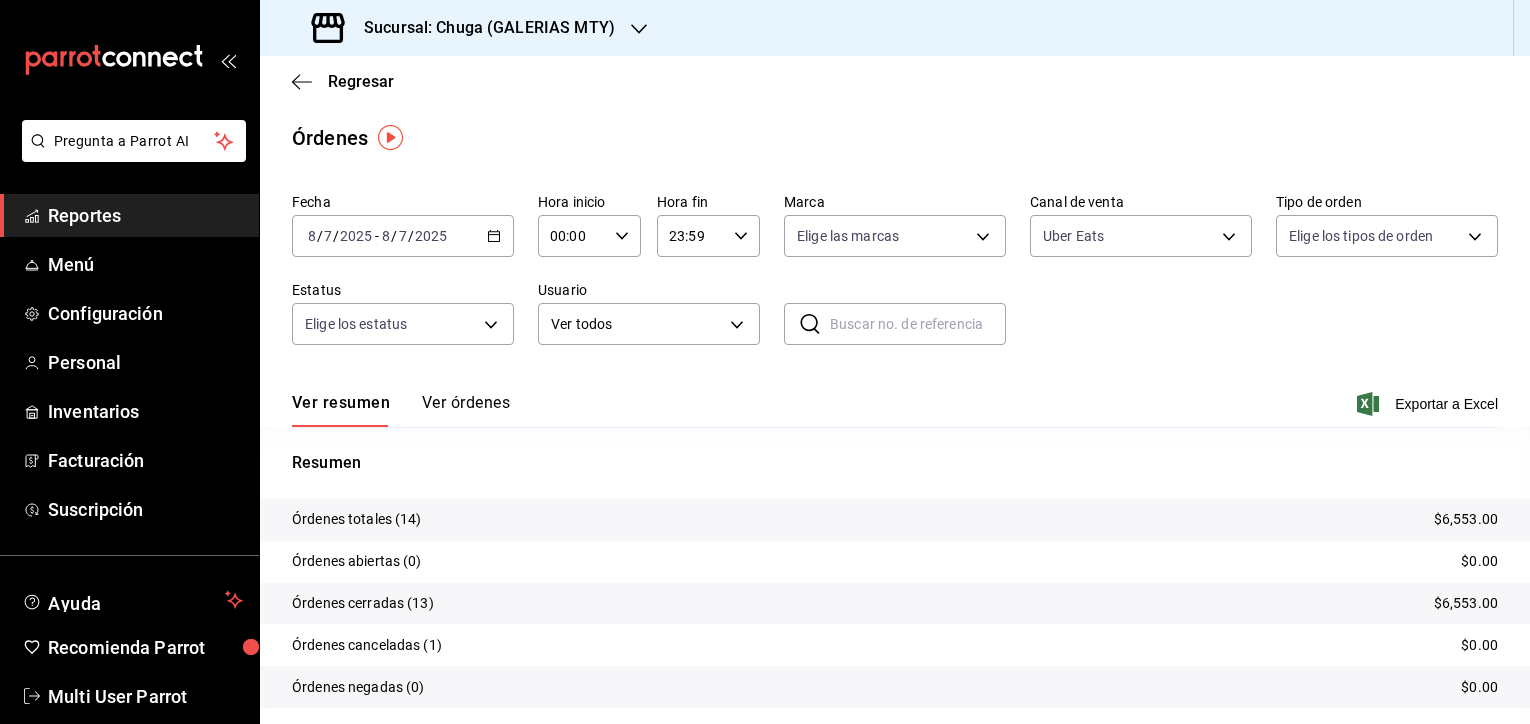 click on "$6,553.00" at bounding box center [1466, 519] 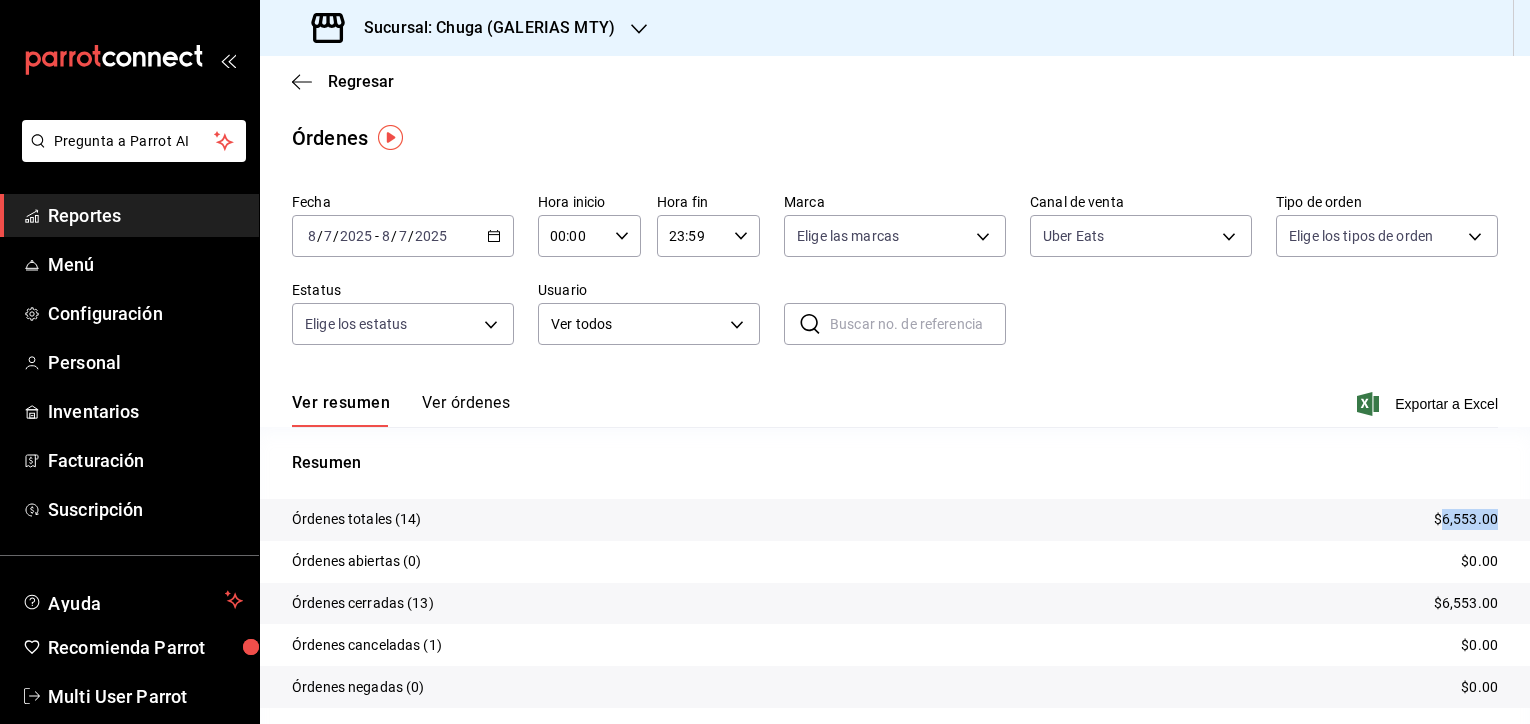 click on "$6,553.00" at bounding box center (1466, 519) 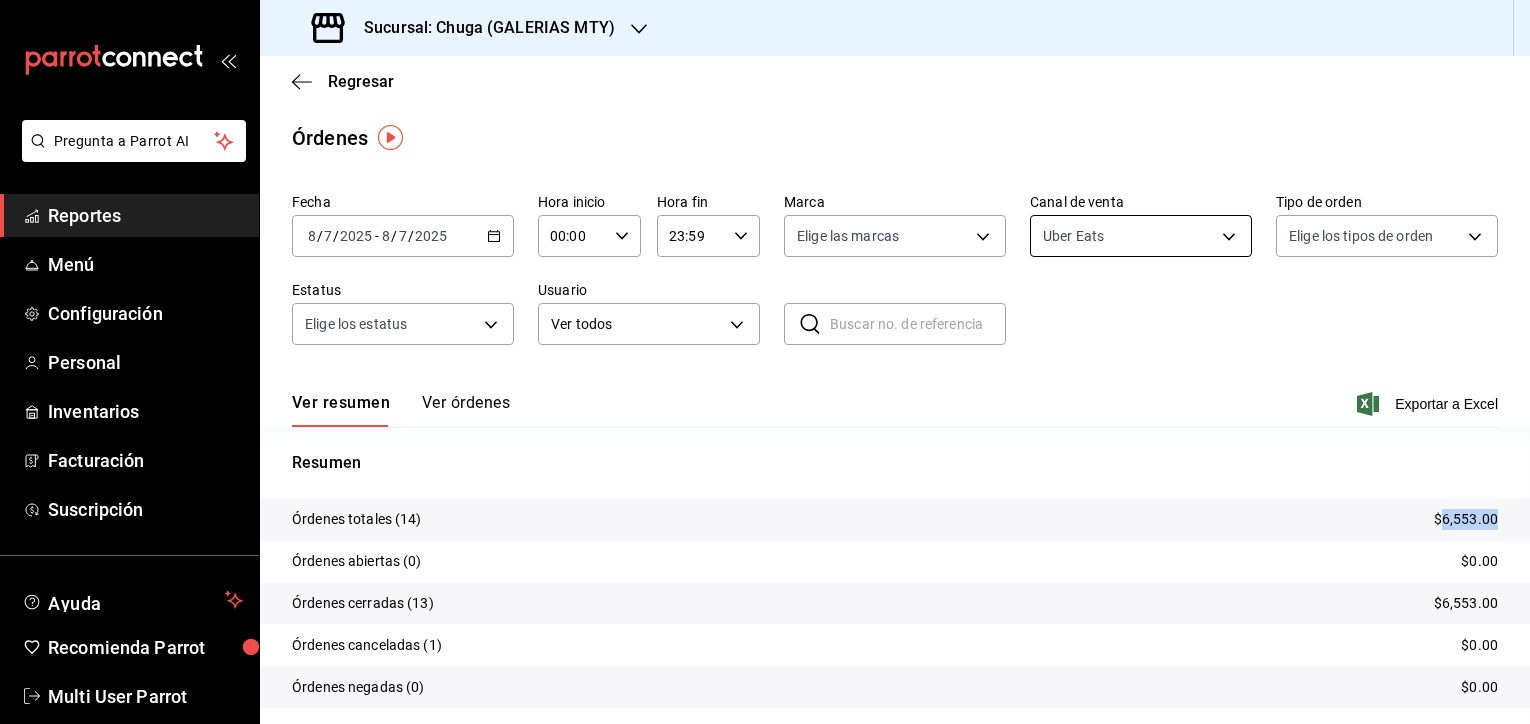 click on "Pregunta a Parrot AI Reportes   Menú   Configuración   Personal   Inventarios   Facturación   Suscripción   Ayuda Recomienda Parrot   Multi User Parrot   Sugerir nueva función   Sucursal: Chuga ([LOCATION]) Regresar Órdenes Fecha [DATE] [DATE] - [DATE] [DATE] Hora inicio 00:00 Hora inicio Hora fin 23:59 Hora fin Marca Elige las marcas Canal de venta Uber Eats UBER_EATS Tipo de orden Elige los tipos de orden Estatus Elige los estatus Usuario Ver todos ALL ​ ​ Ver resumen Ver órdenes Exportar a Excel Resumen Órdenes totales (14) $6,553.00 Órdenes abiertas (0) $0.00 Órdenes cerradas (13) $6,553.00 Órdenes canceladas (1) $0.00 Órdenes negadas (0) $0.00 ¿Quieres ver el consumo promedio por orden y comensal? Ve al reporte de Ticket promedio GANA 1 MES GRATIS EN TU SUSCRIPCIÓN AQUÍ Ver video tutorial Ir a video Pregunta a Parrot AI Reportes   Menú   Configuración   Personal   Inventarios   Facturación   Suscripción   Ayuda Recomienda Parrot   Multi User Parrot" at bounding box center (765, 362) 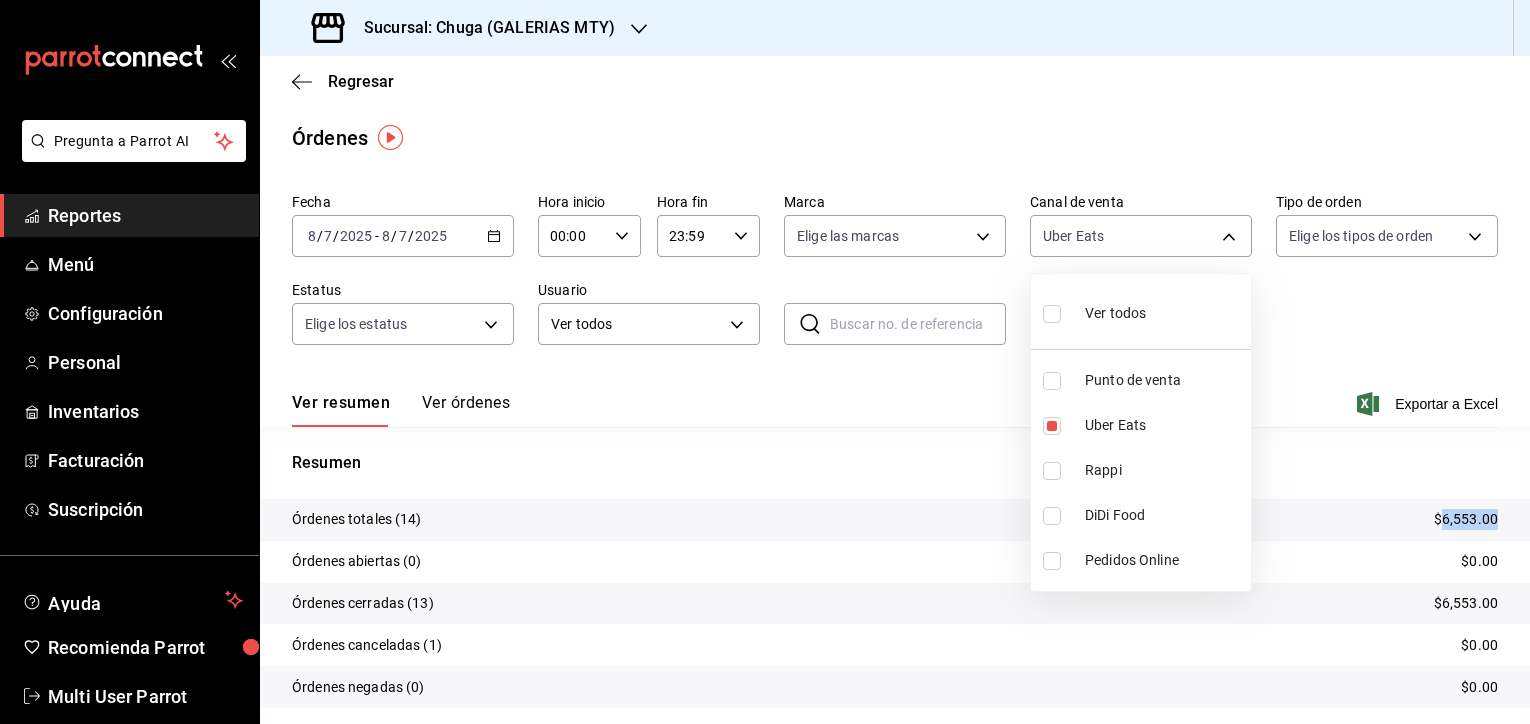 drag, startPoint x: 1159, startPoint y: 324, endPoint x: 1167, endPoint y: 392, distance: 68.46897 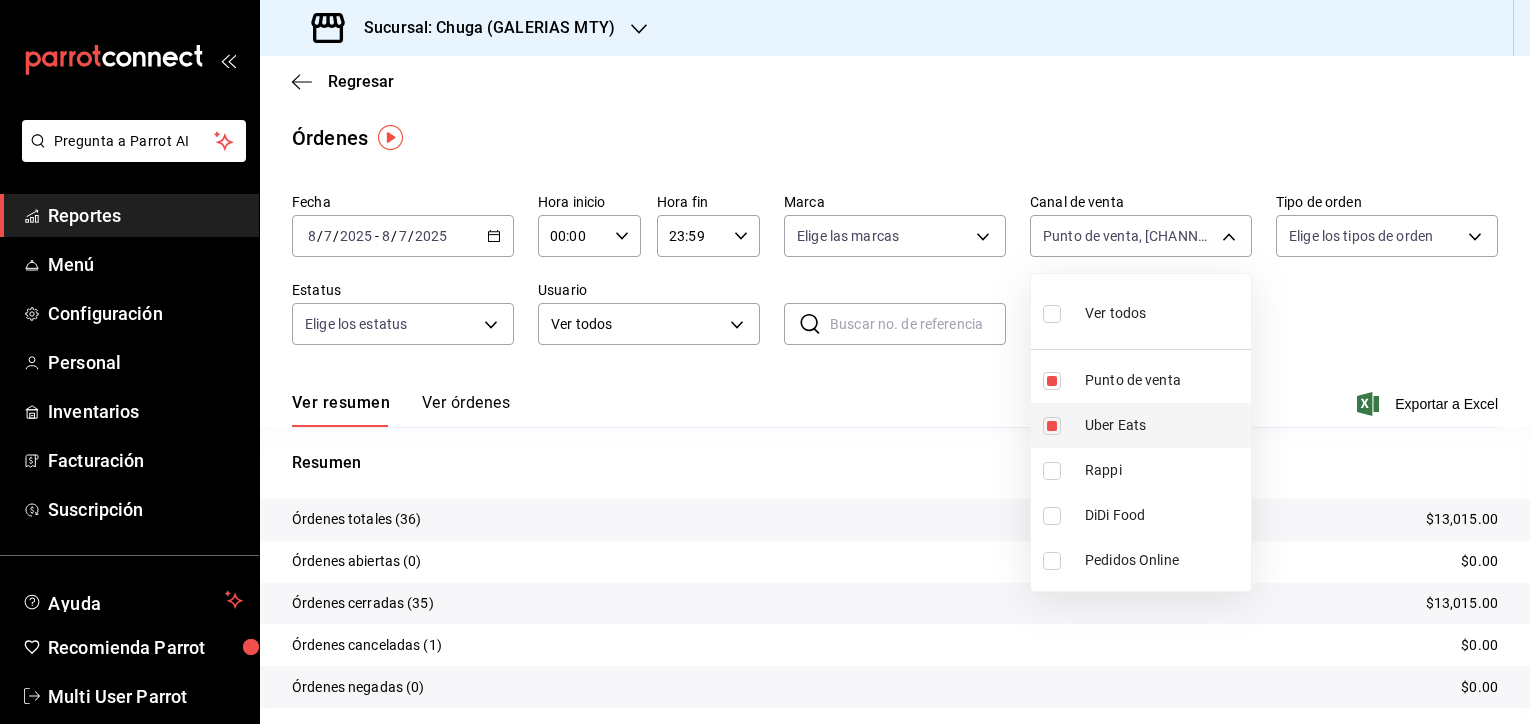 click on "Uber Eats" at bounding box center (1164, 425) 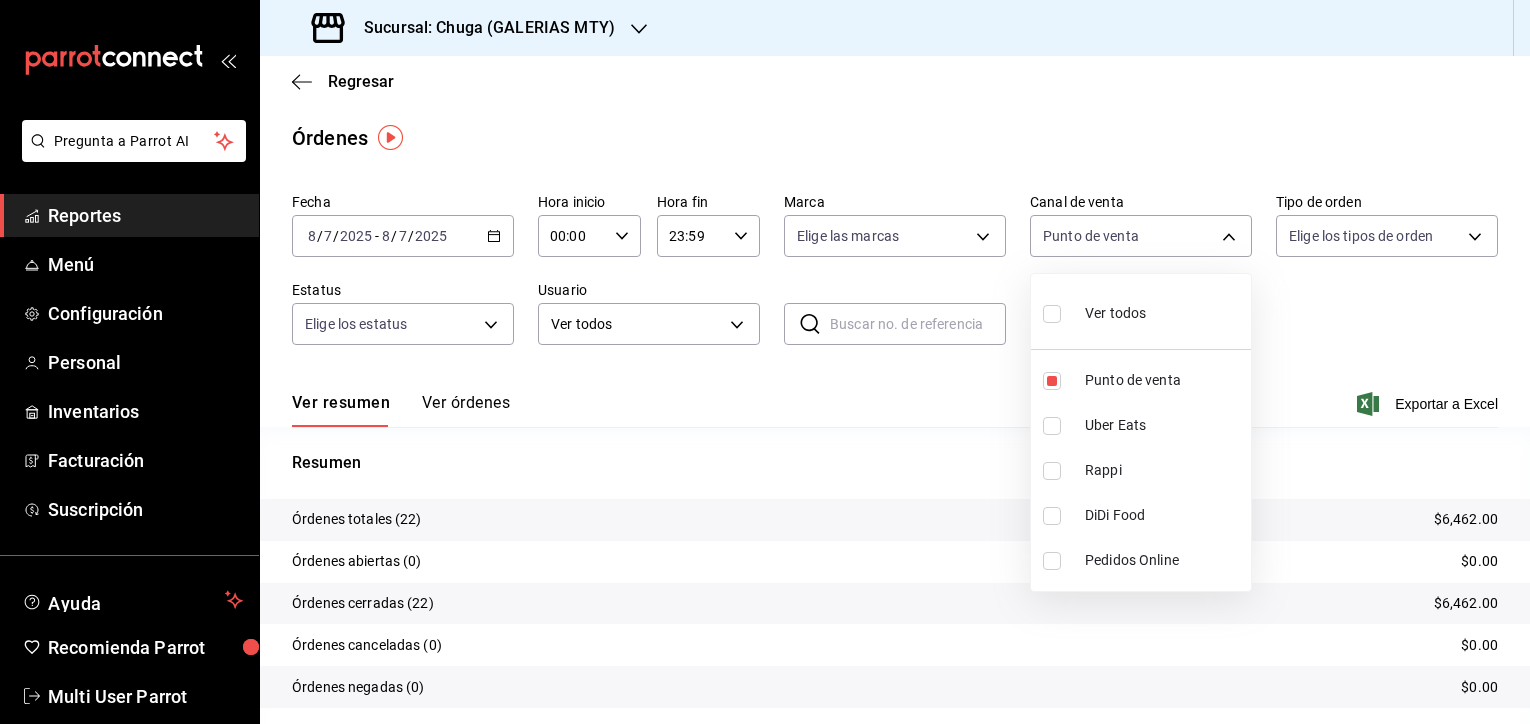 click at bounding box center [765, 362] 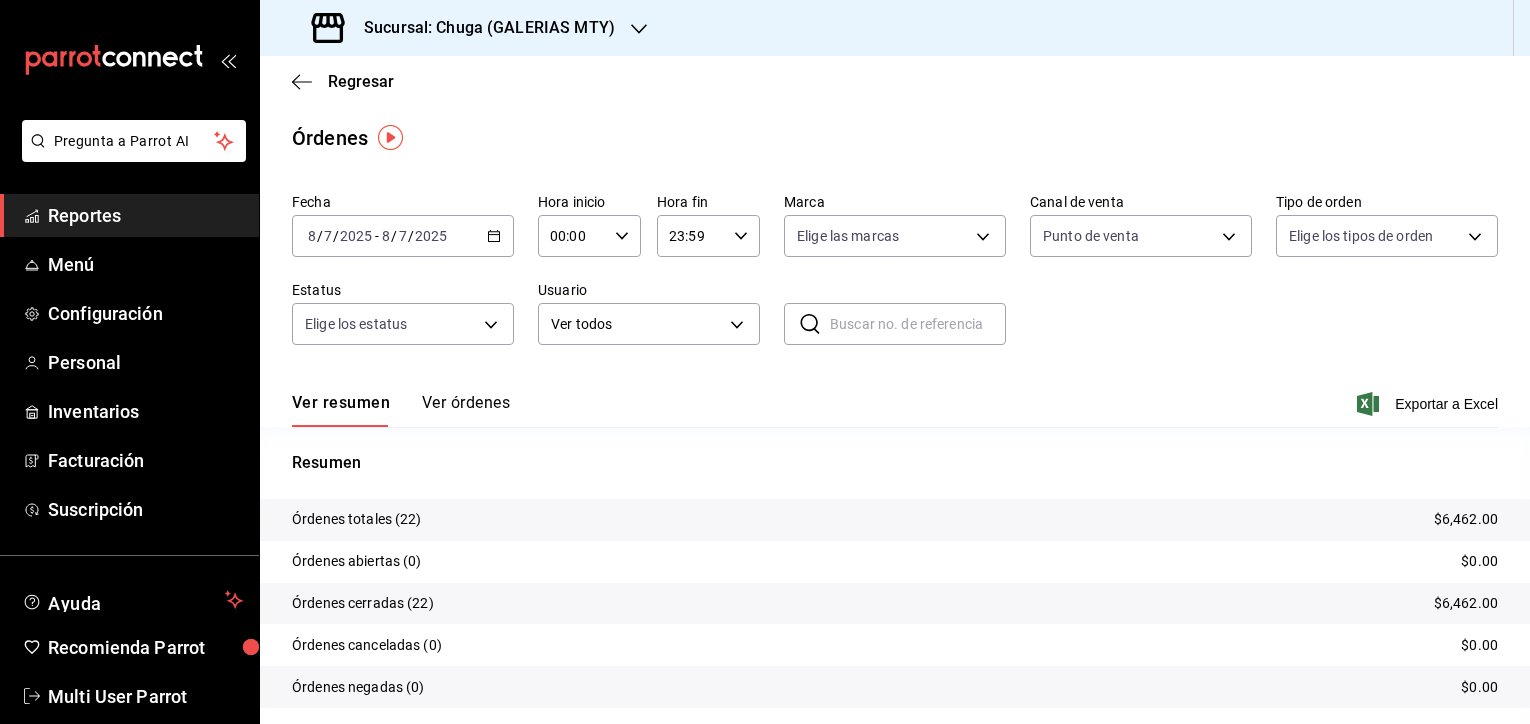 click on "$6,462.00" at bounding box center (1466, 519) 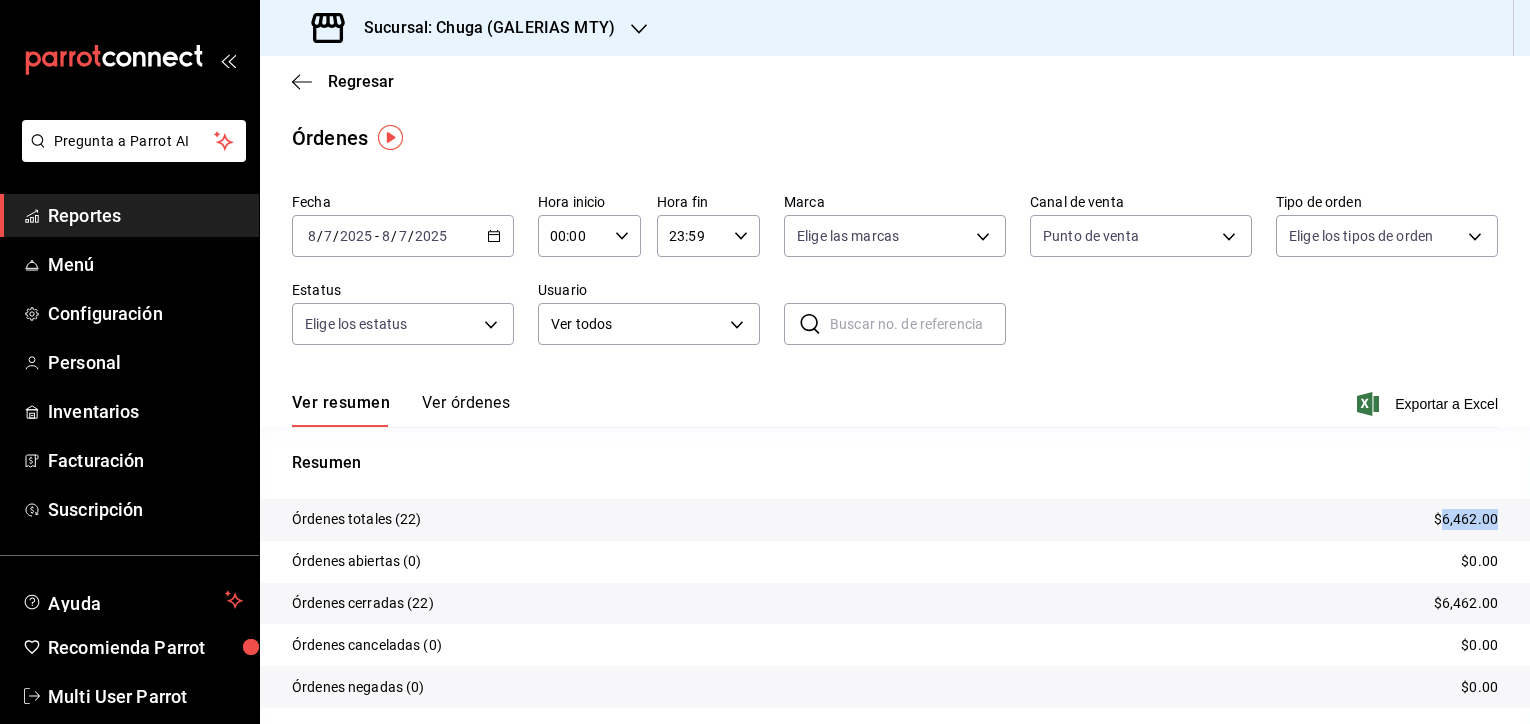 click on "$6,462.00" at bounding box center (1466, 519) 